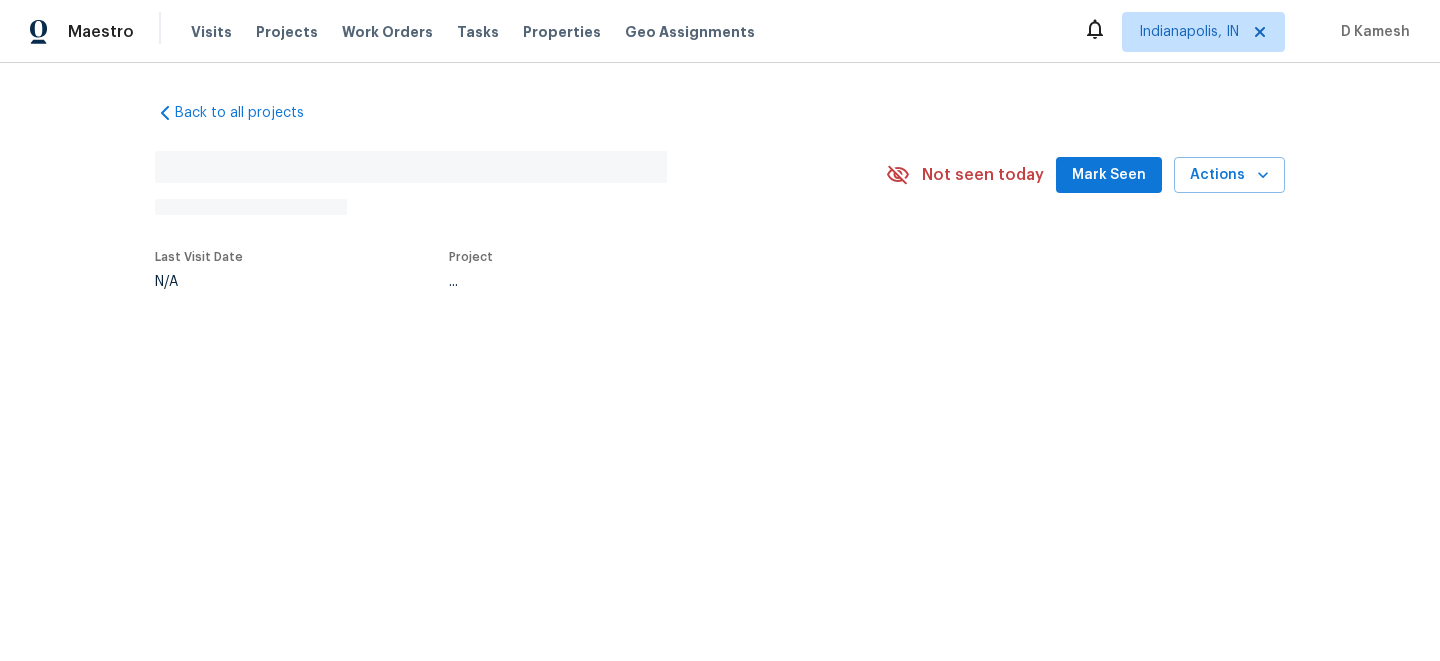 scroll, scrollTop: 0, scrollLeft: 0, axis: both 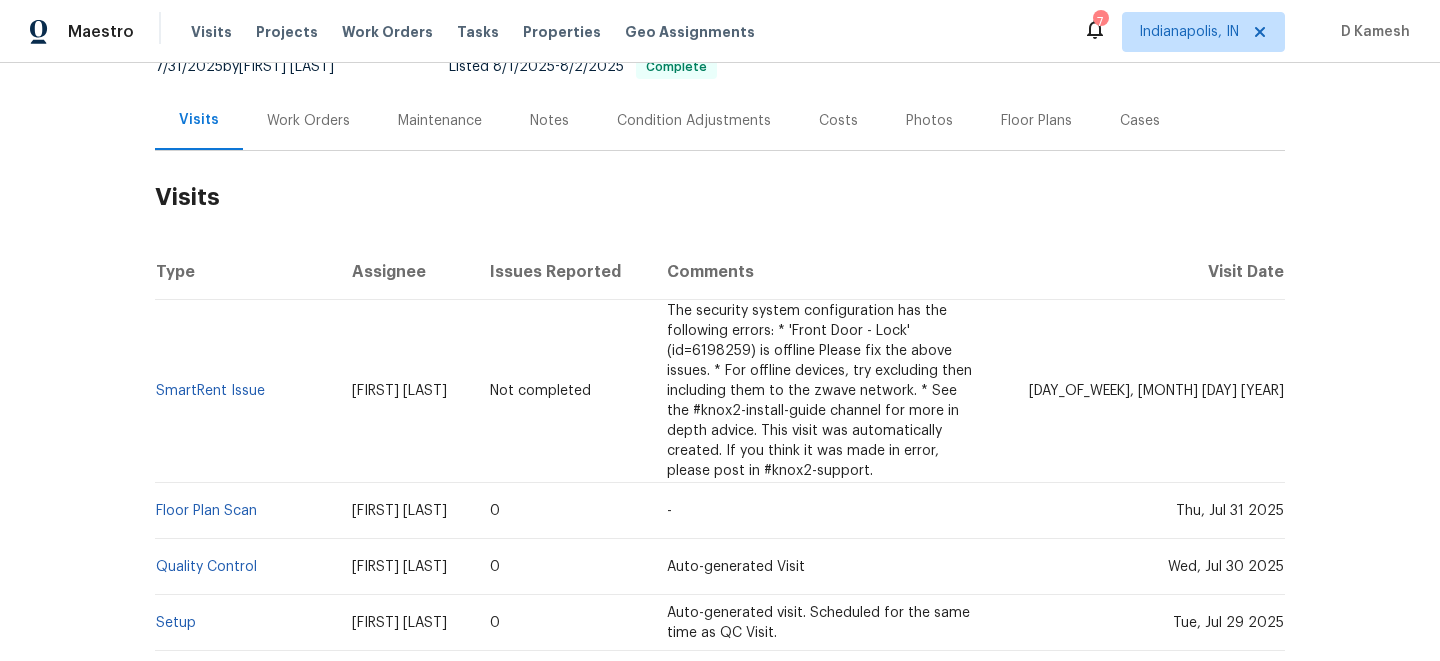 click on "Cases" at bounding box center [1140, 121] 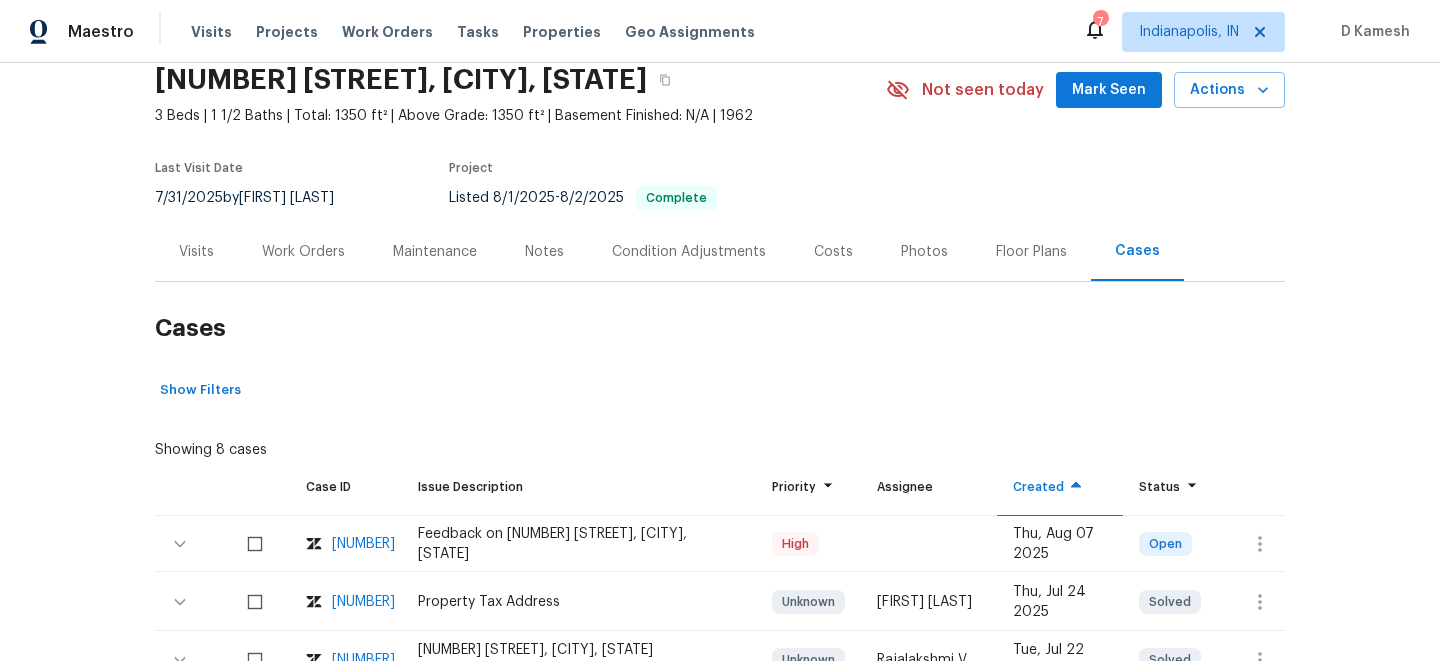 scroll, scrollTop: 212, scrollLeft: 0, axis: vertical 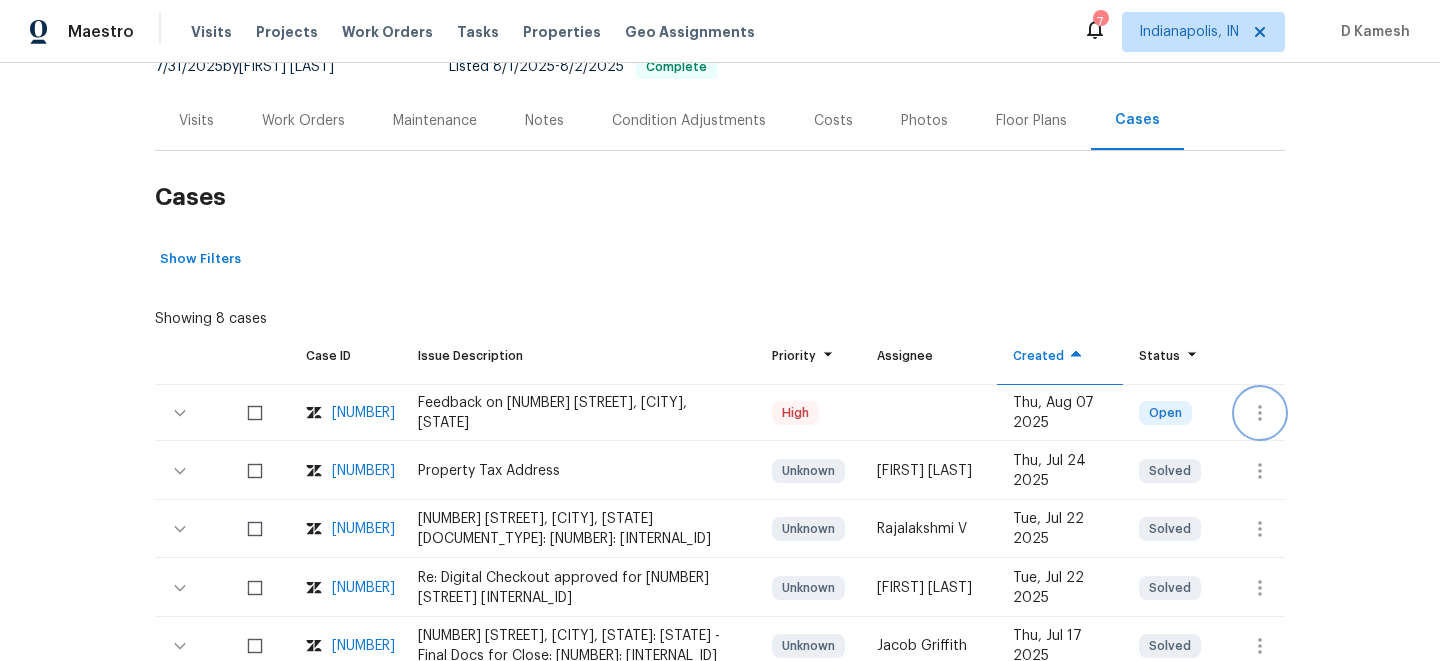 click 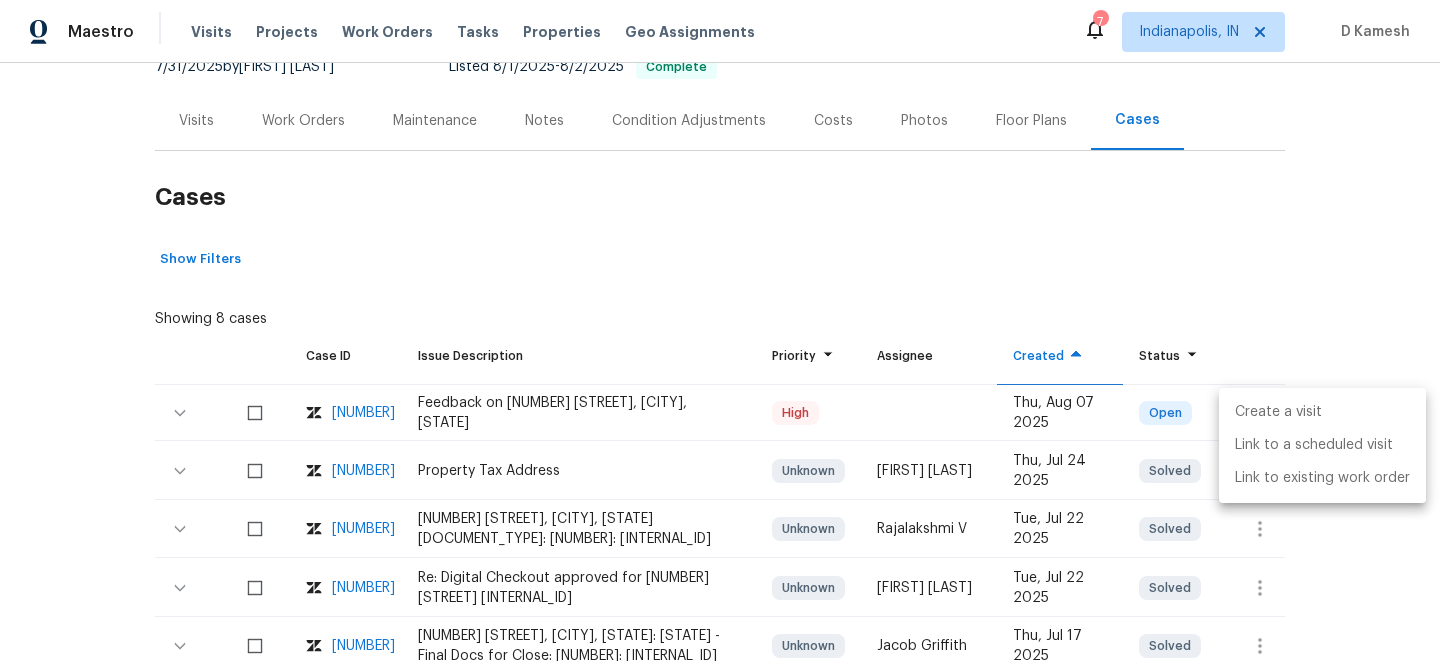 click on "Create a visit" at bounding box center (1322, 412) 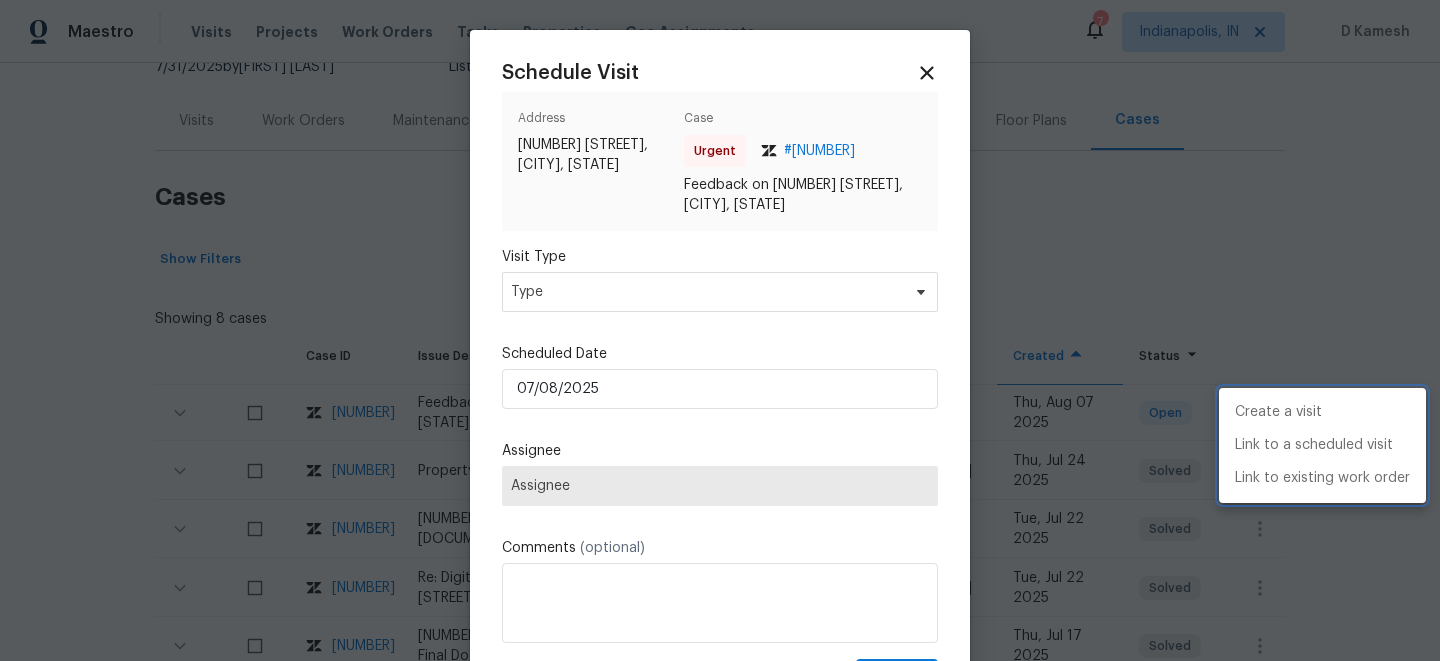 click at bounding box center (720, 330) 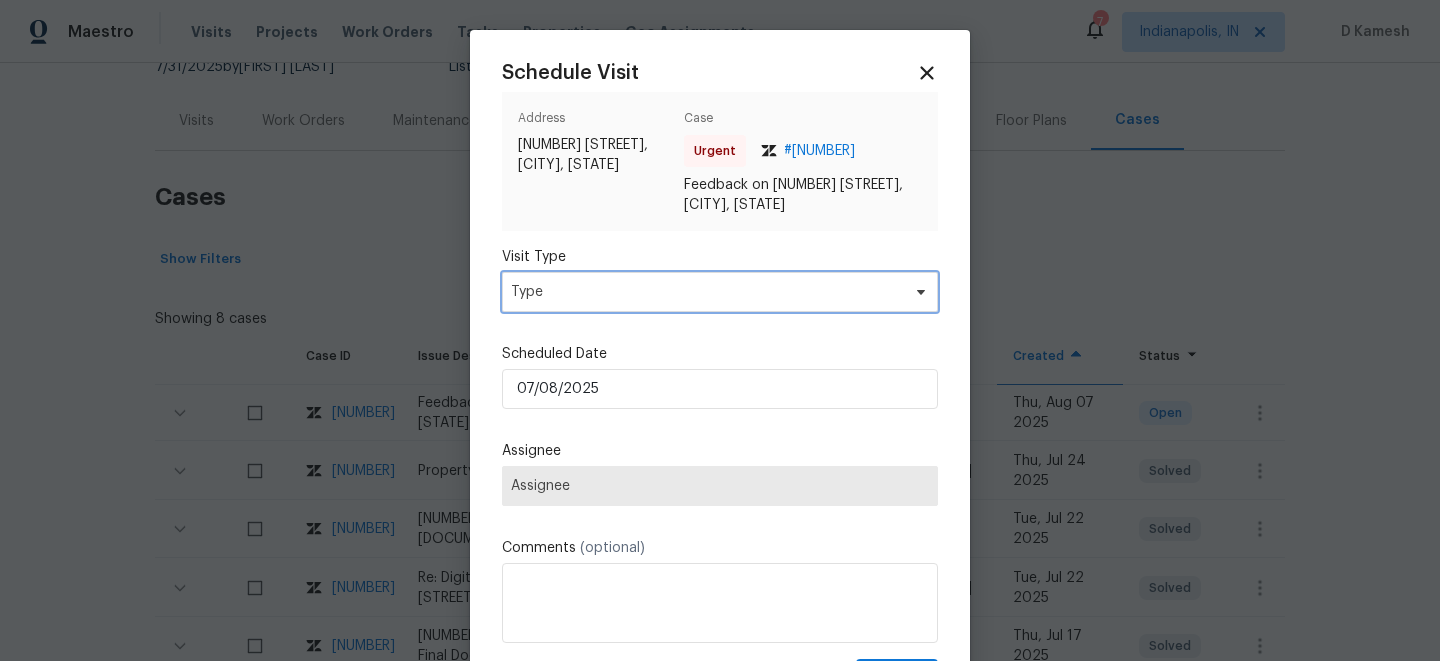 click on "Type" at bounding box center [705, 292] 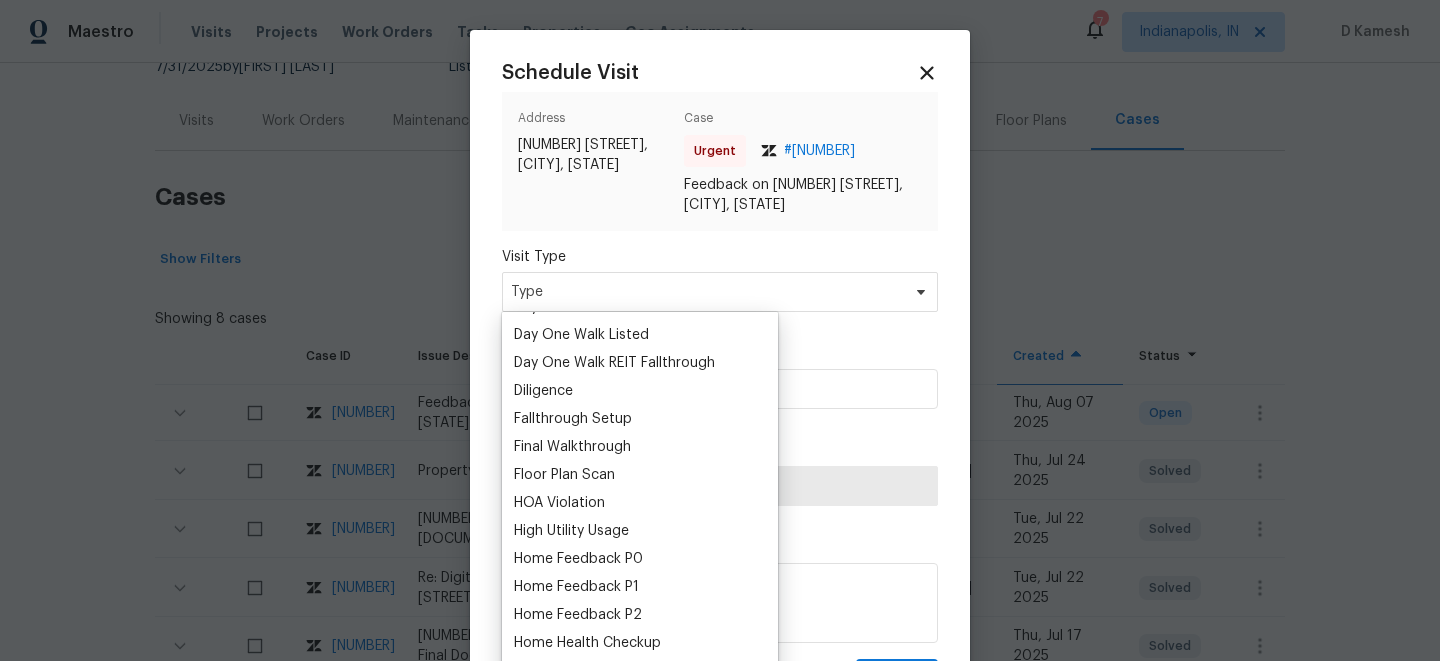 scroll, scrollTop: 393, scrollLeft: 0, axis: vertical 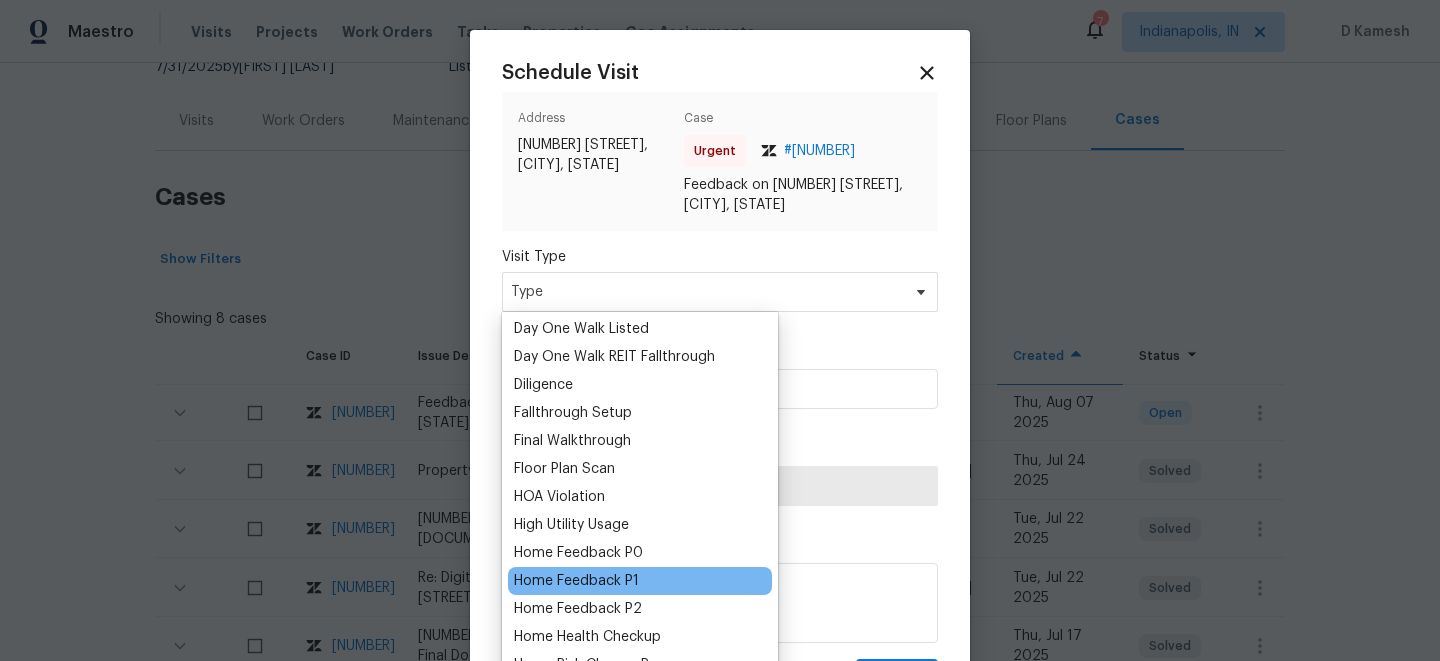 click on "Home Feedback P1" at bounding box center (576, 581) 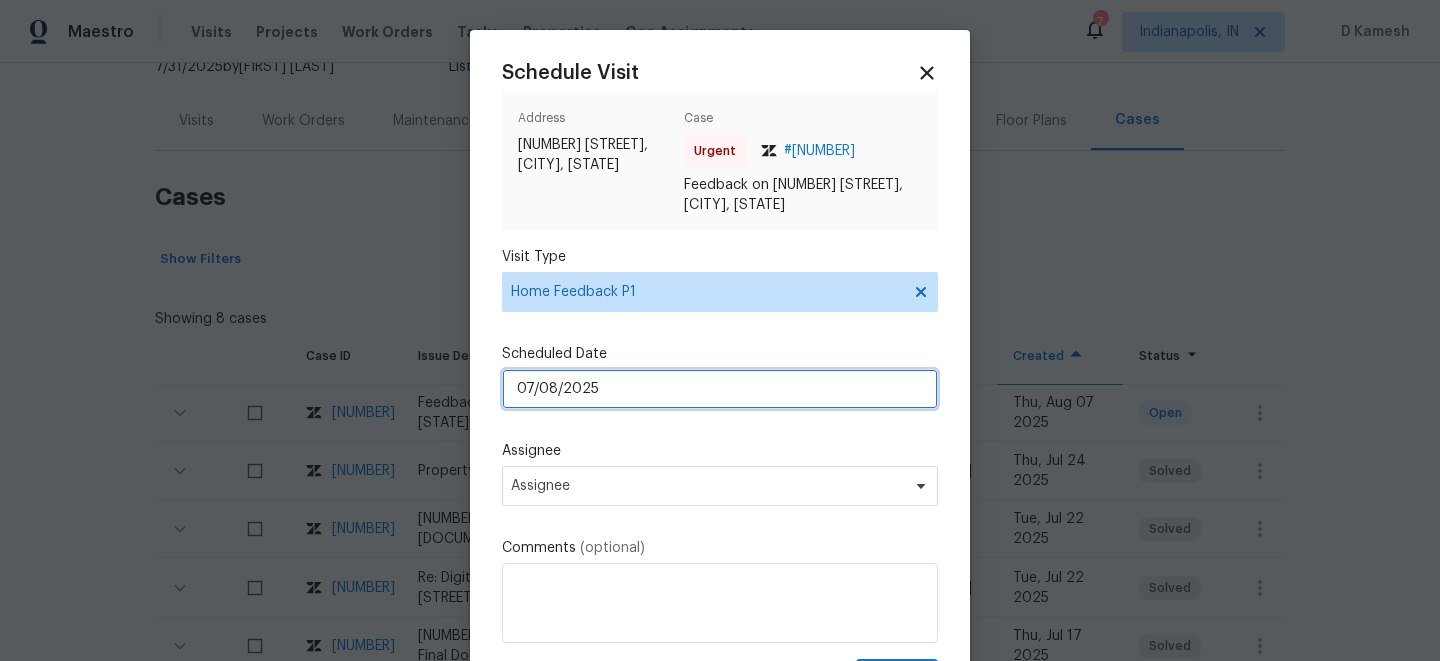 click on "07/08/2025" at bounding box center (720, 389) 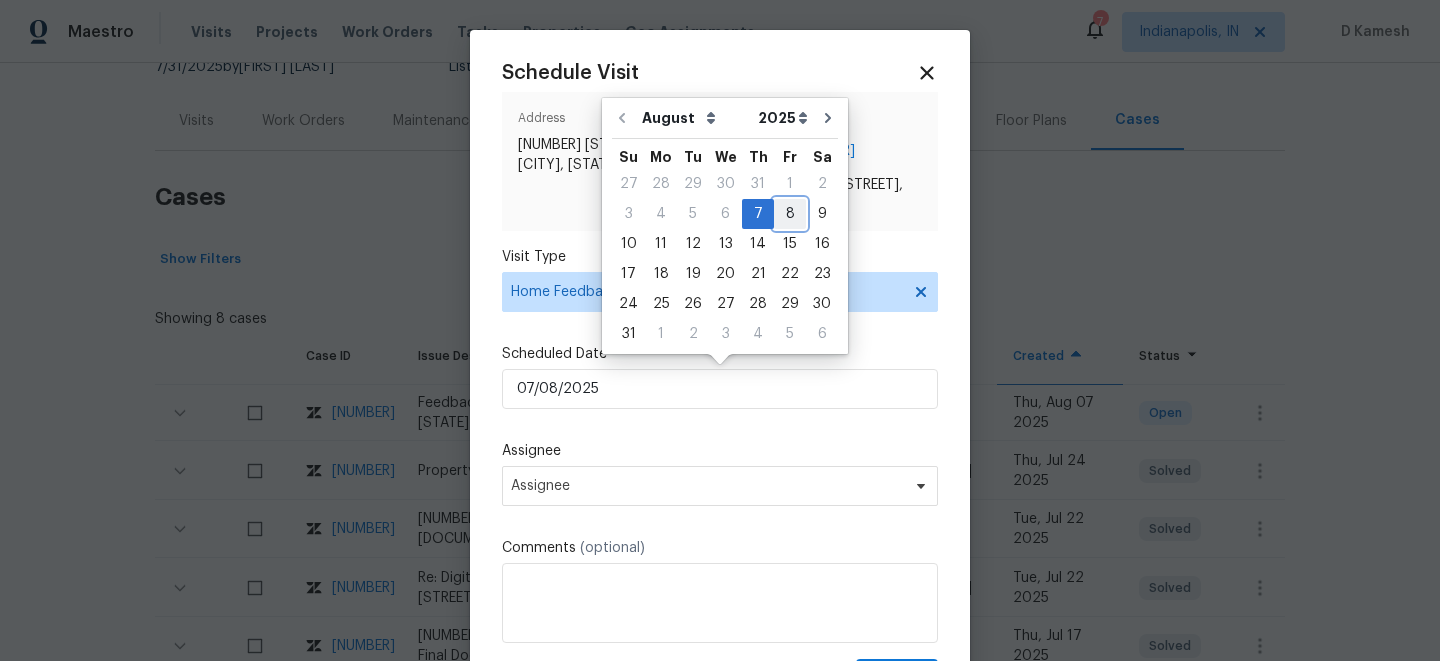 click on "8" at bounding box center [790, 214] 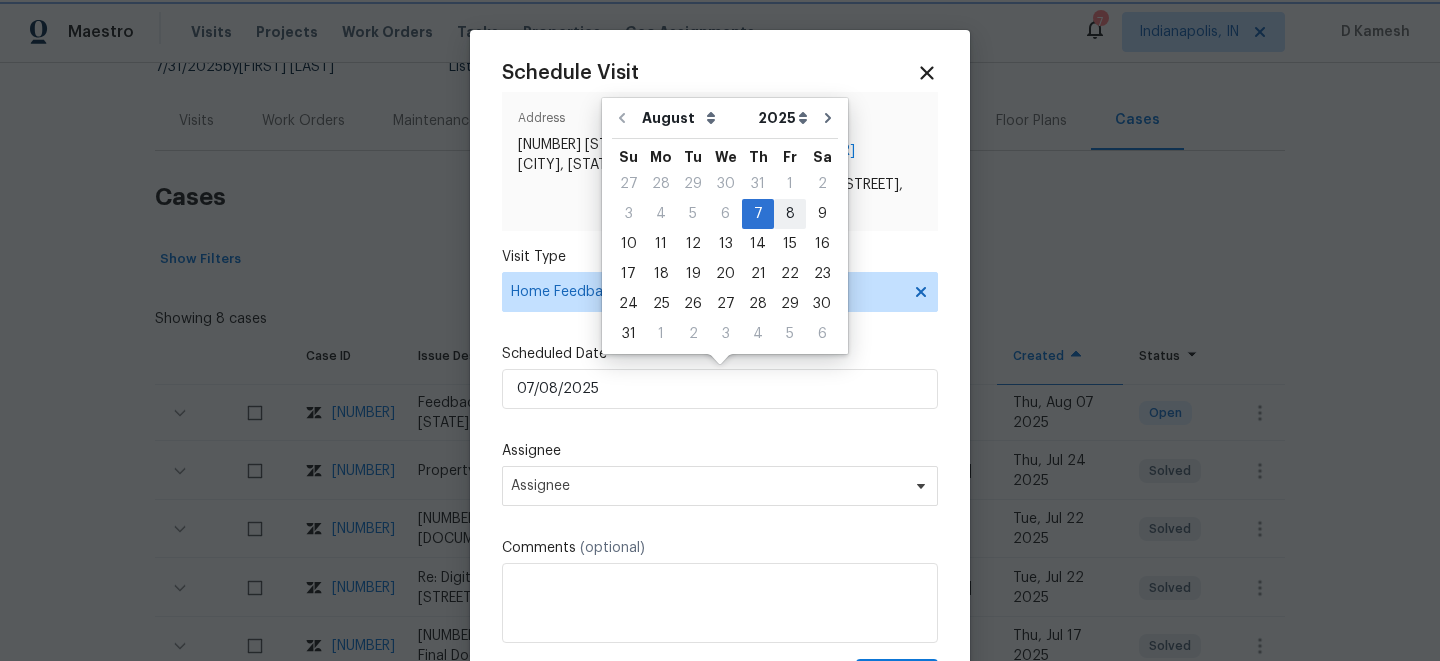 type on "08/08/2025" 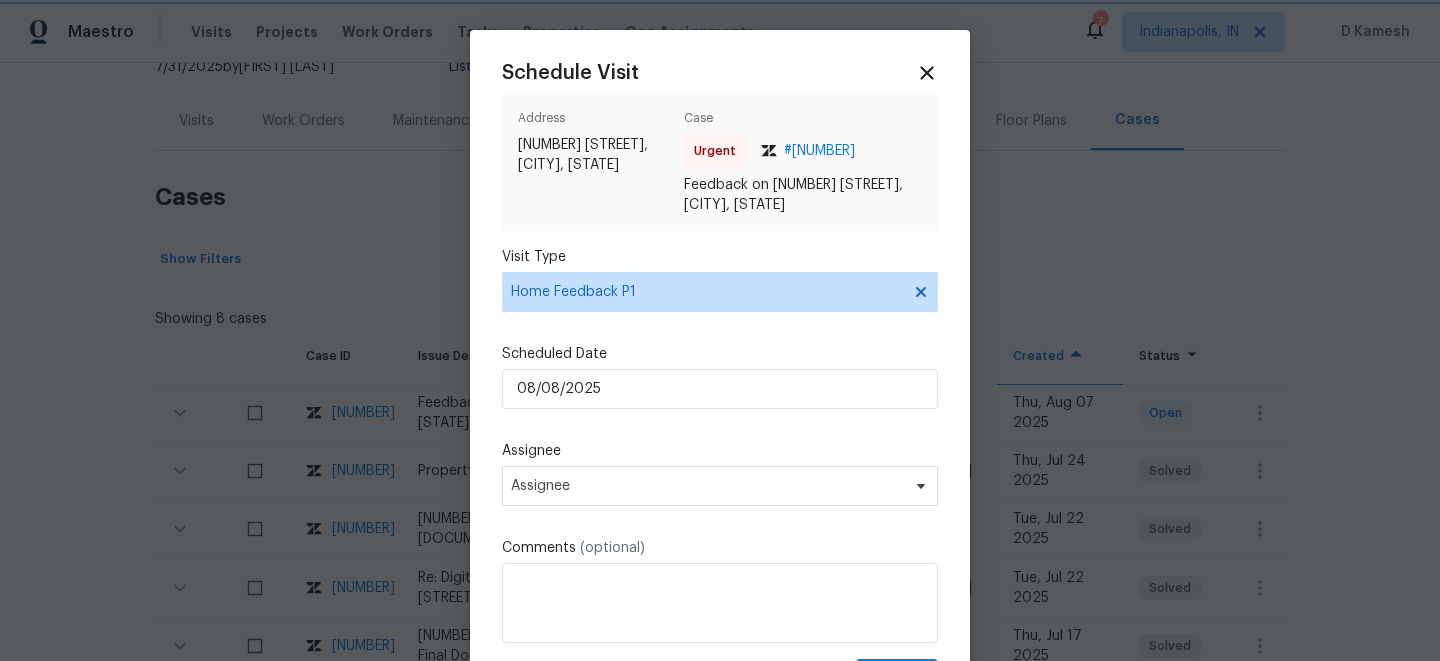 scroll, scrollTop: 96, scrollLeft: 0, axis: vertical 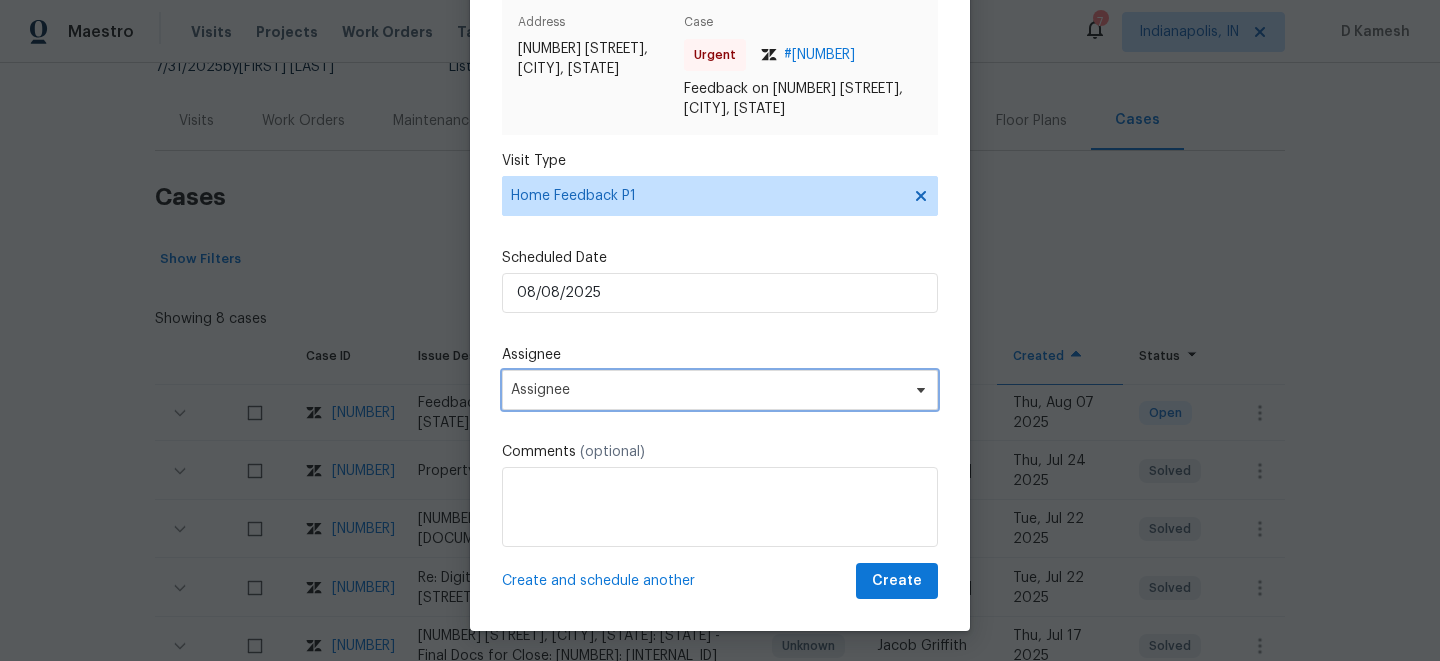 click on "Assignee" at bounding box center [720, 390] 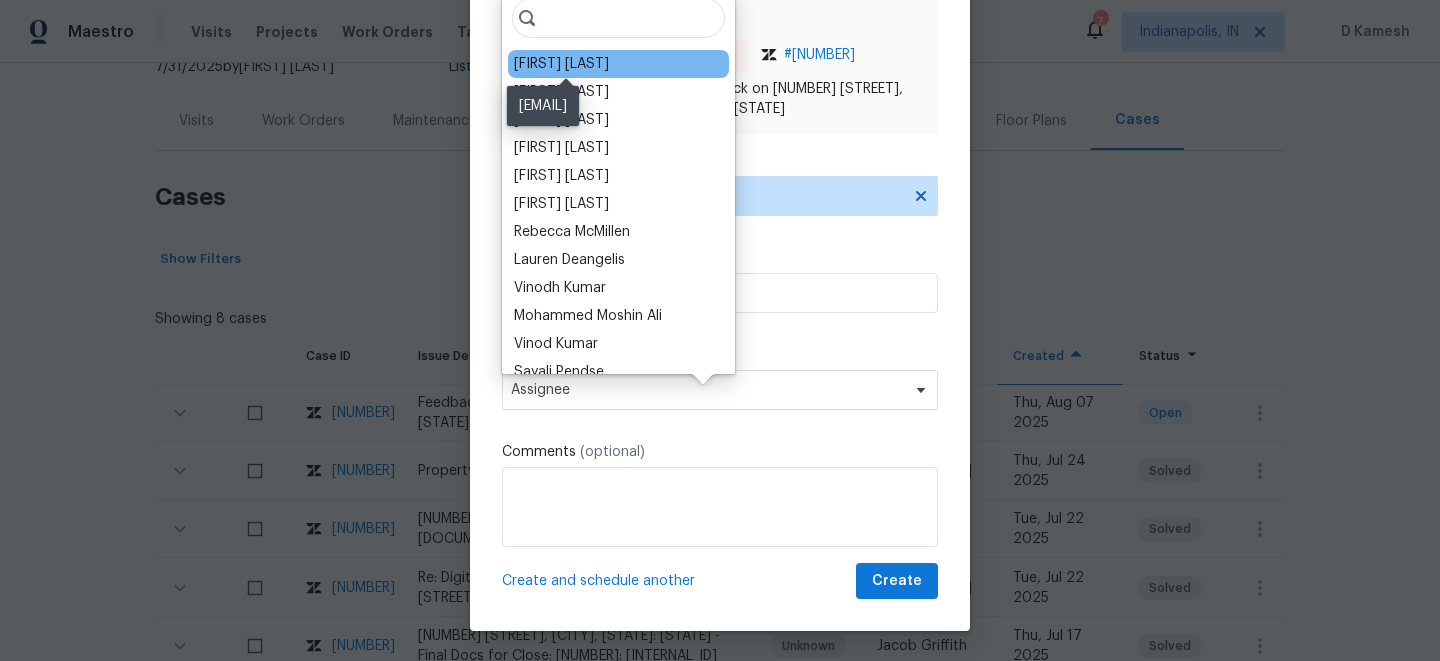 click on "Dominic Herron" at bounding box center (561, 64) 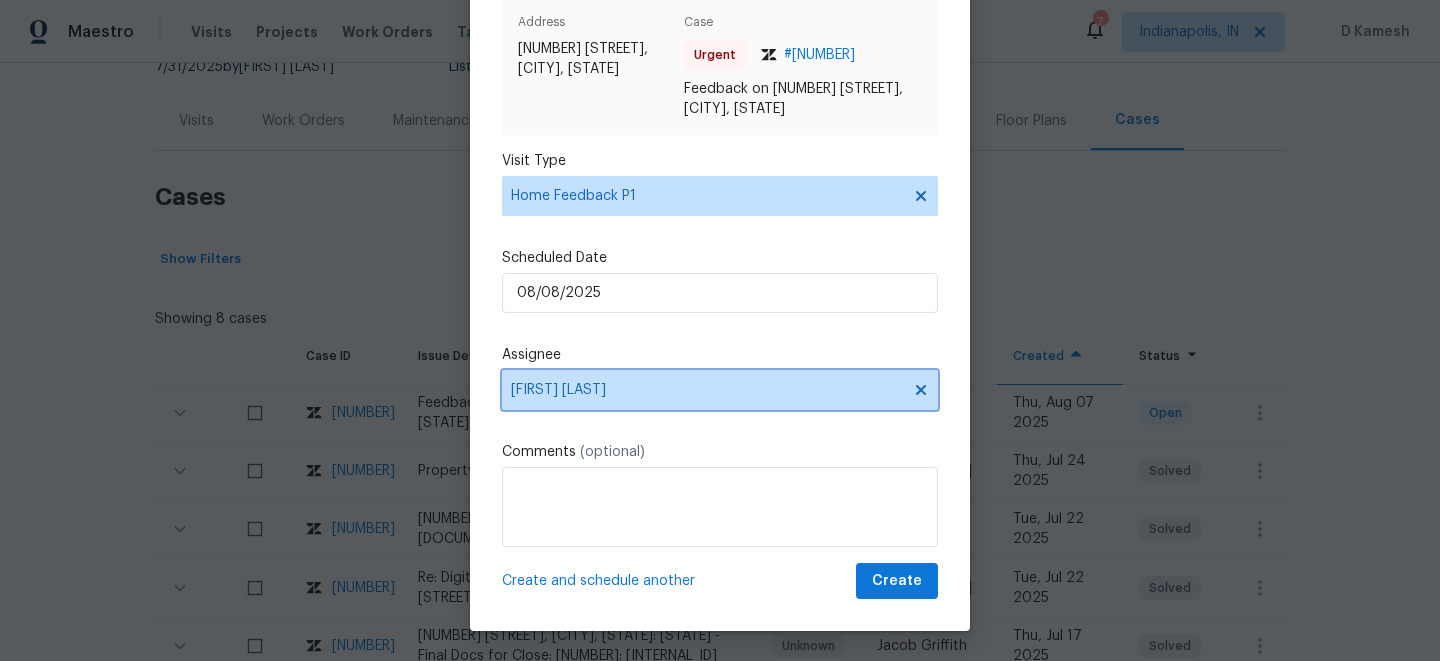 click on "Dominic Herron" at bounding box center (720, 390) 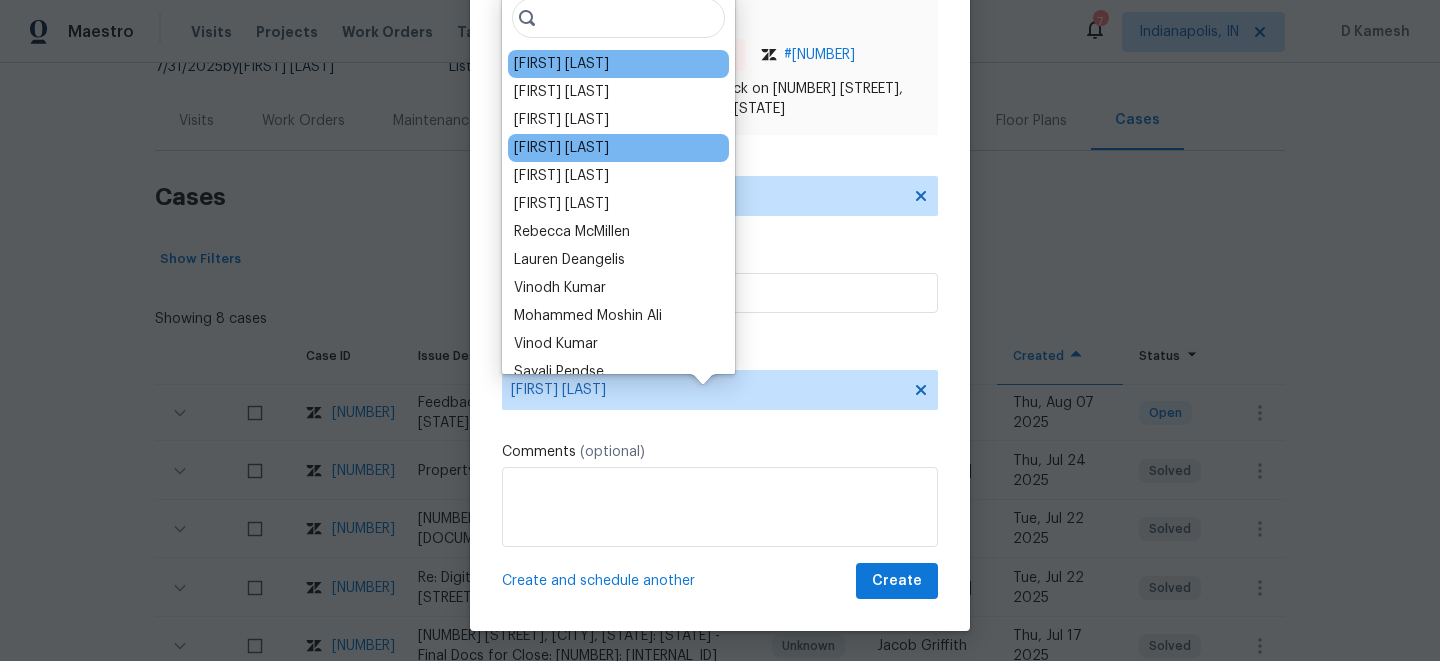 click on "Kim Peshek" at bounding box center [618, 148] 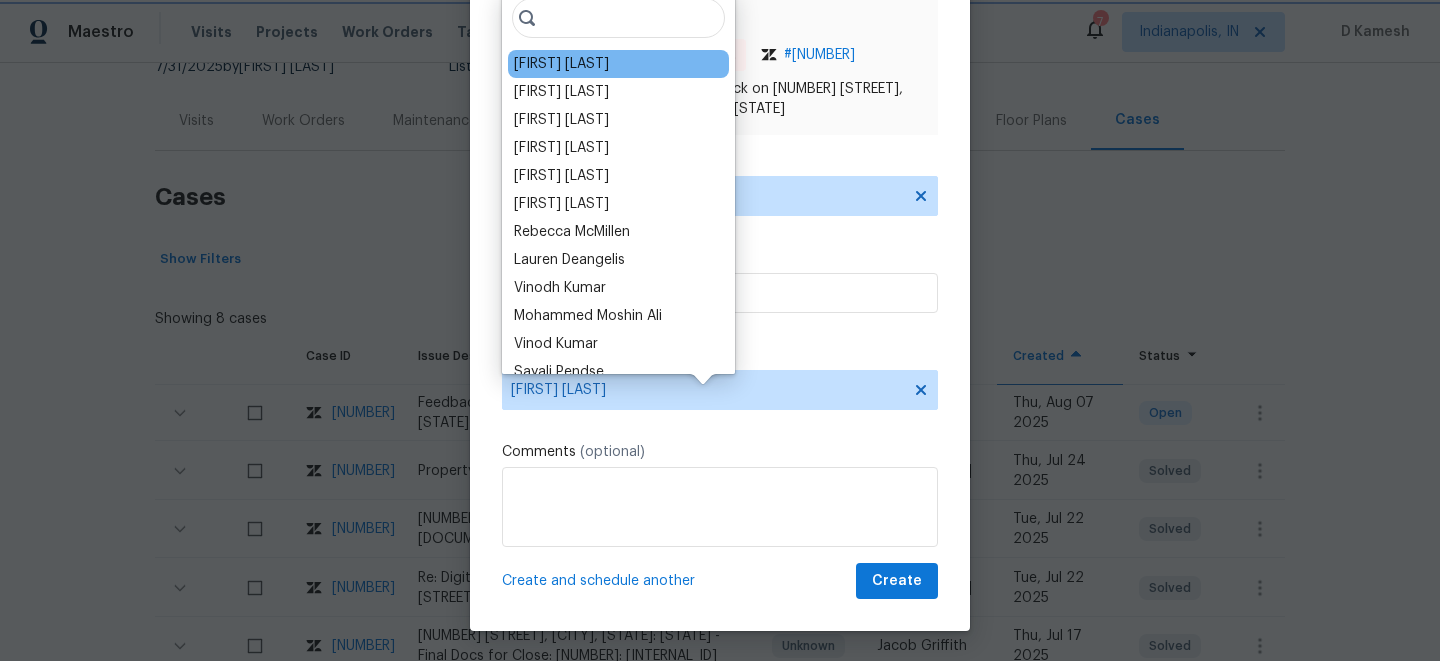 click 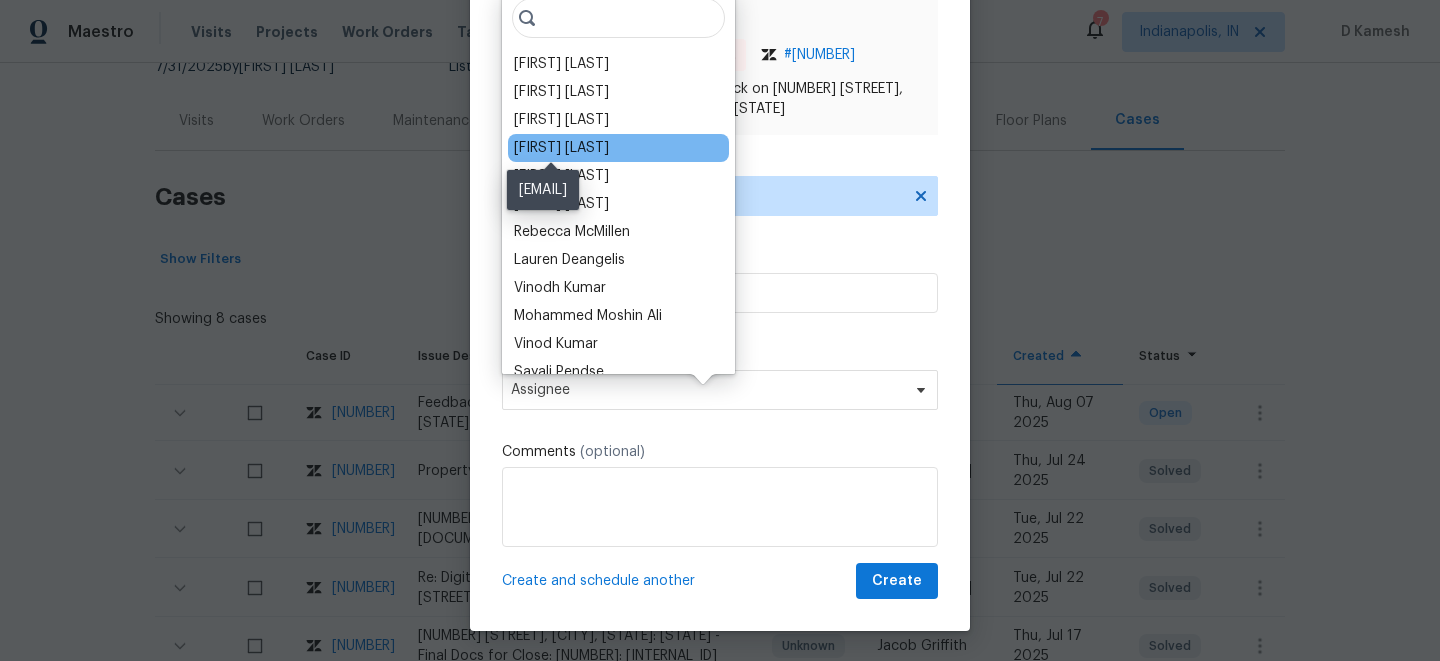 click on "Kim Peshek" at bounding box center (561, 148) 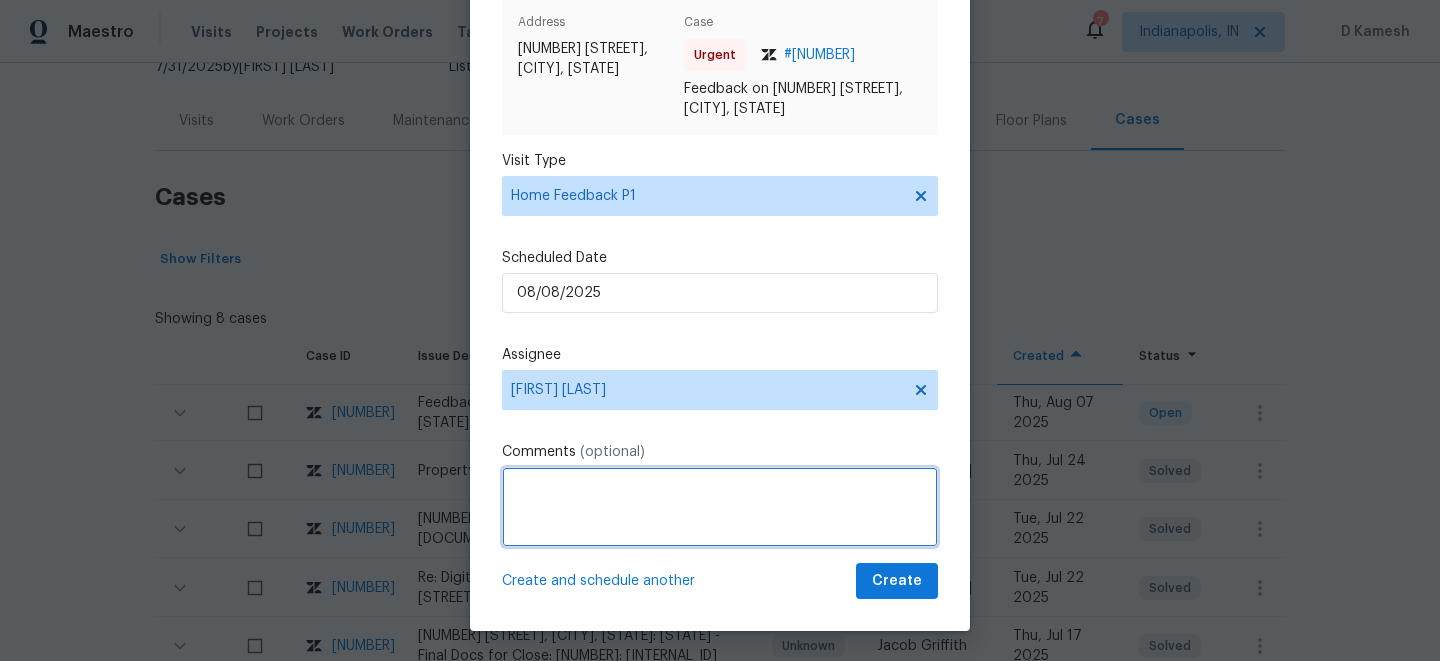 click at bounding box center [720, 507] 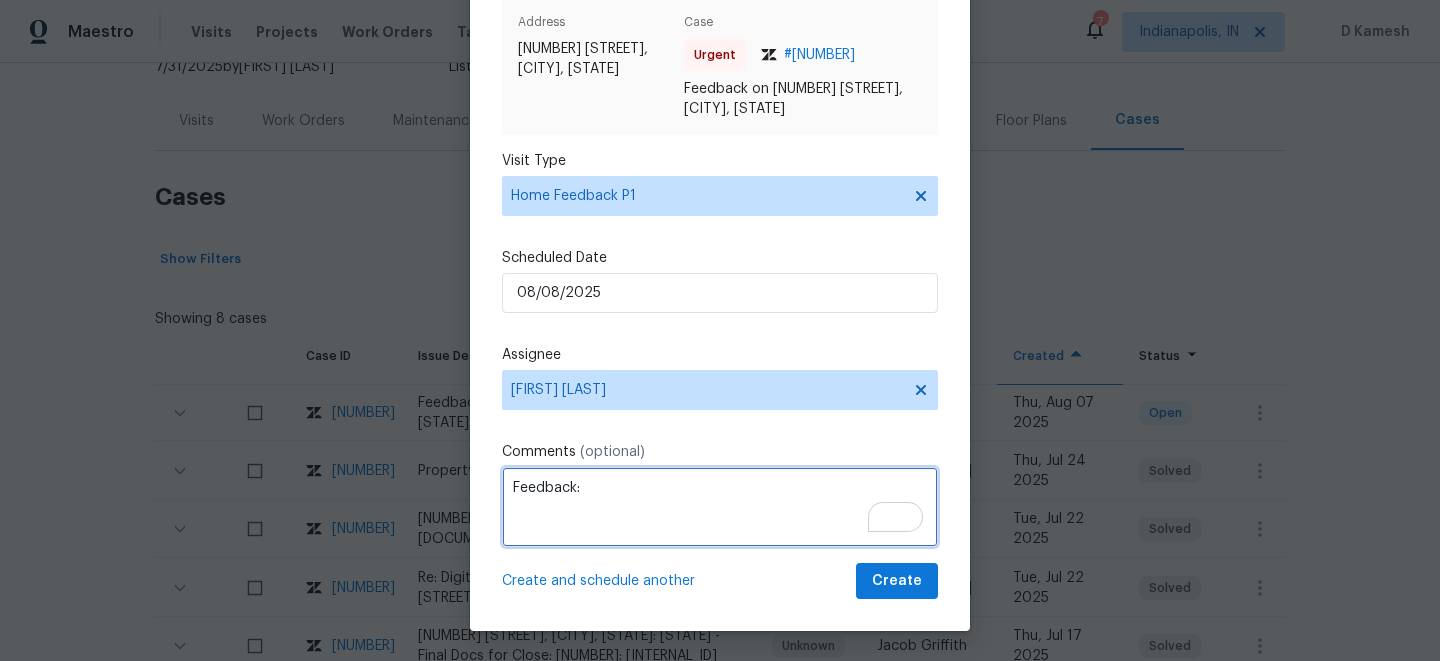 paste on "upon checking the smart-rent, There was a jamming issue, while locking the front door. Please visit and make sure the property is secured." 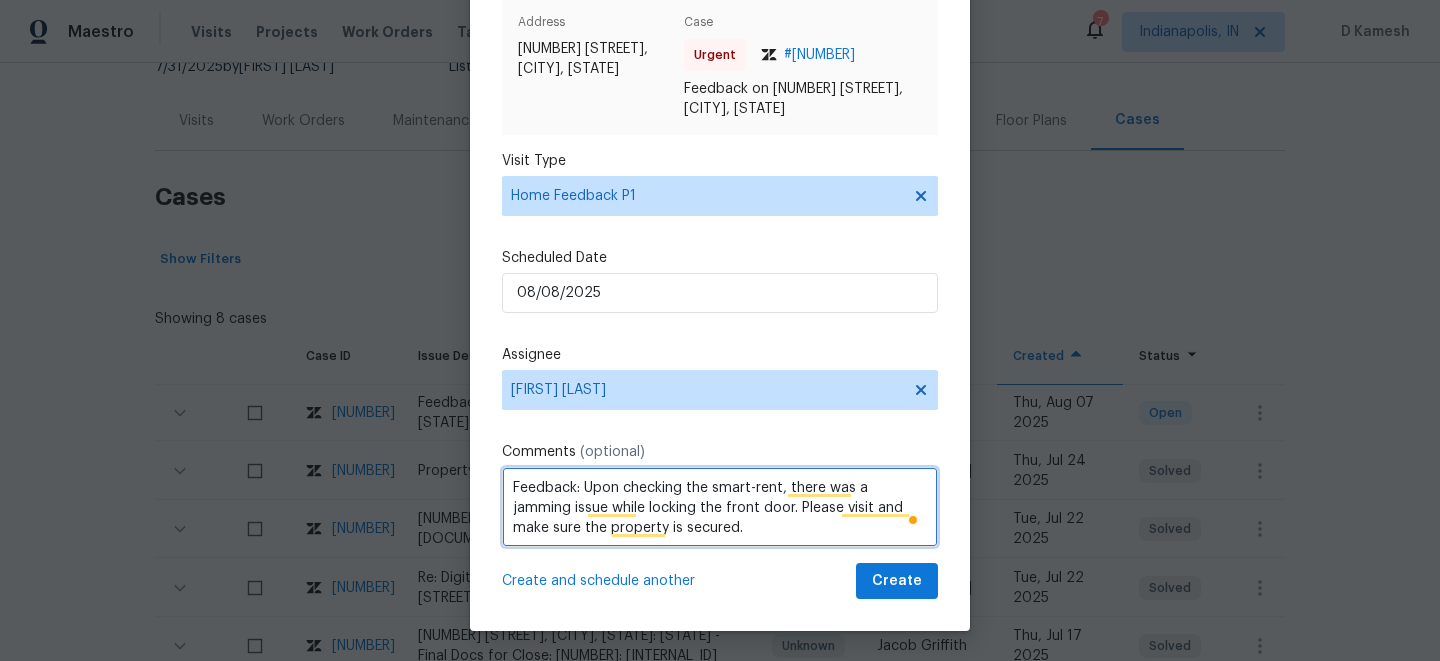 type on "Feedback: Upon checking the smart-rent, there was a jamming issue while locking the front door. Please visit and make sure the property is secured." 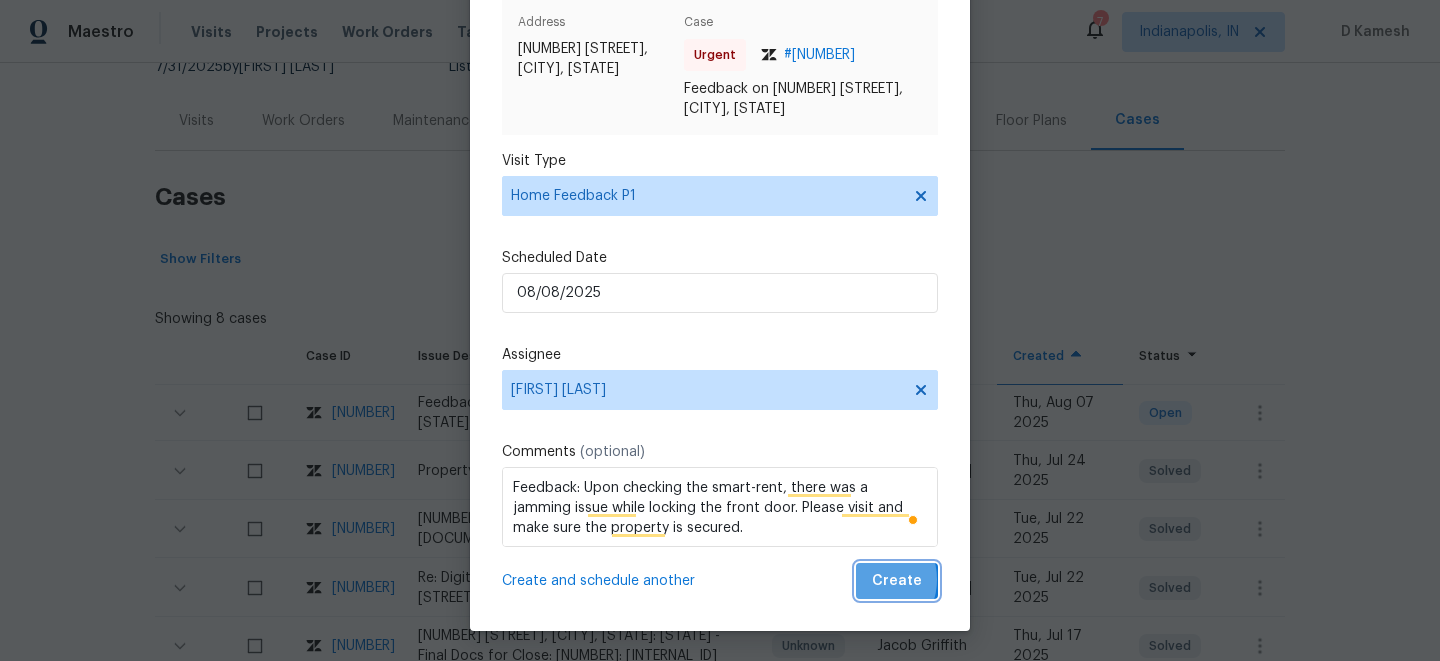 click on "Create" at bounding box center (897, 581) 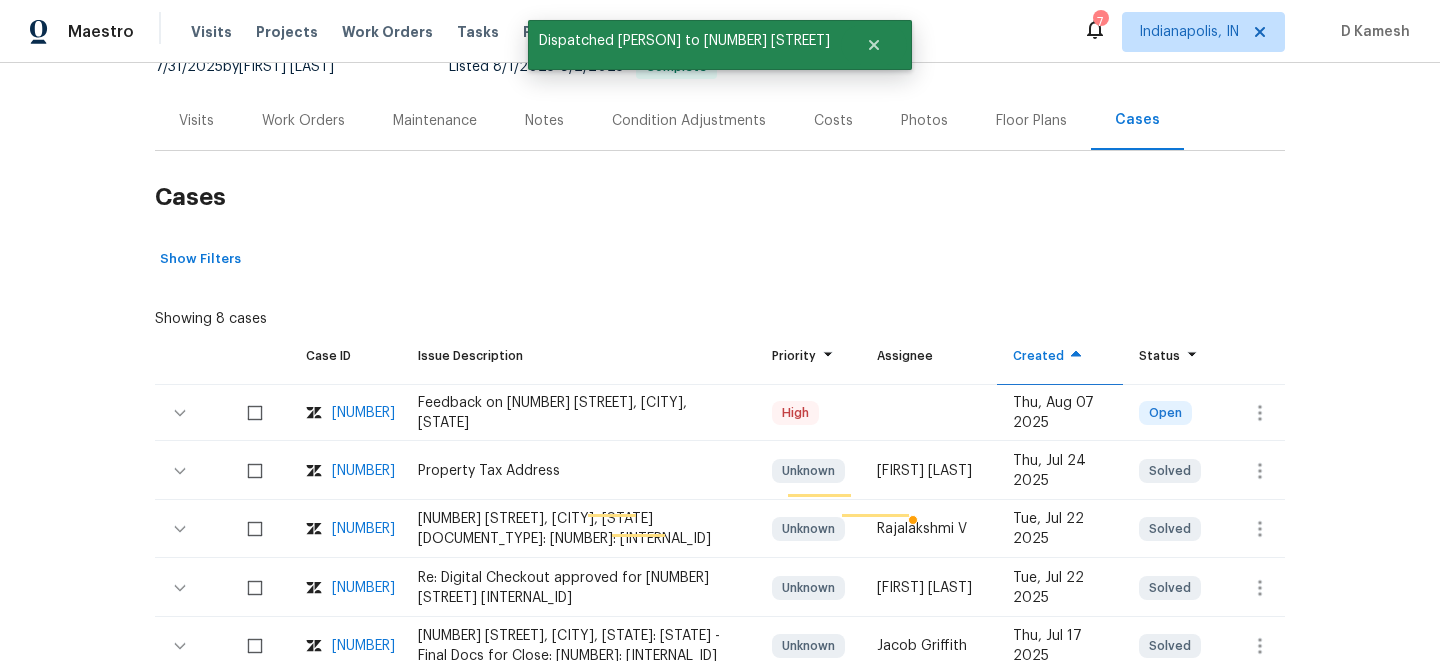 scroll, scrollTop: 0, scrollLeft: 0, axis: both 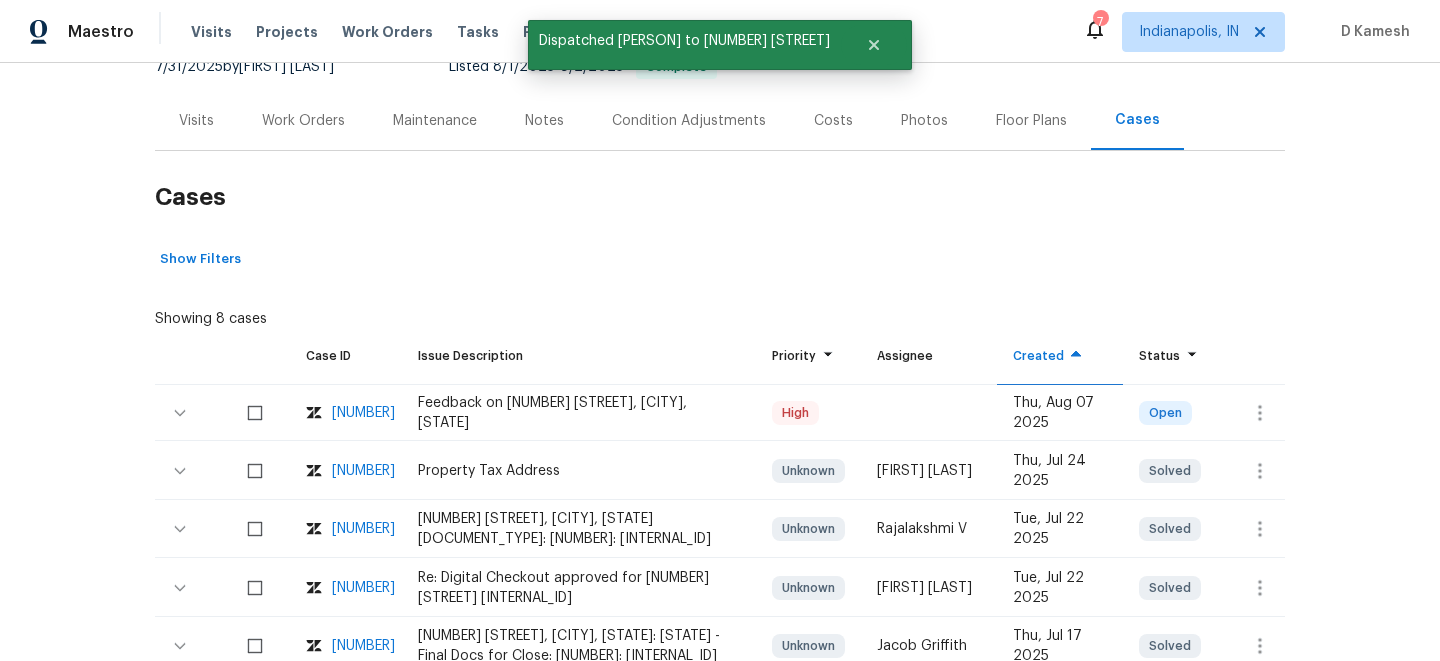 click on "Visits" at bounding box center [196, 121] 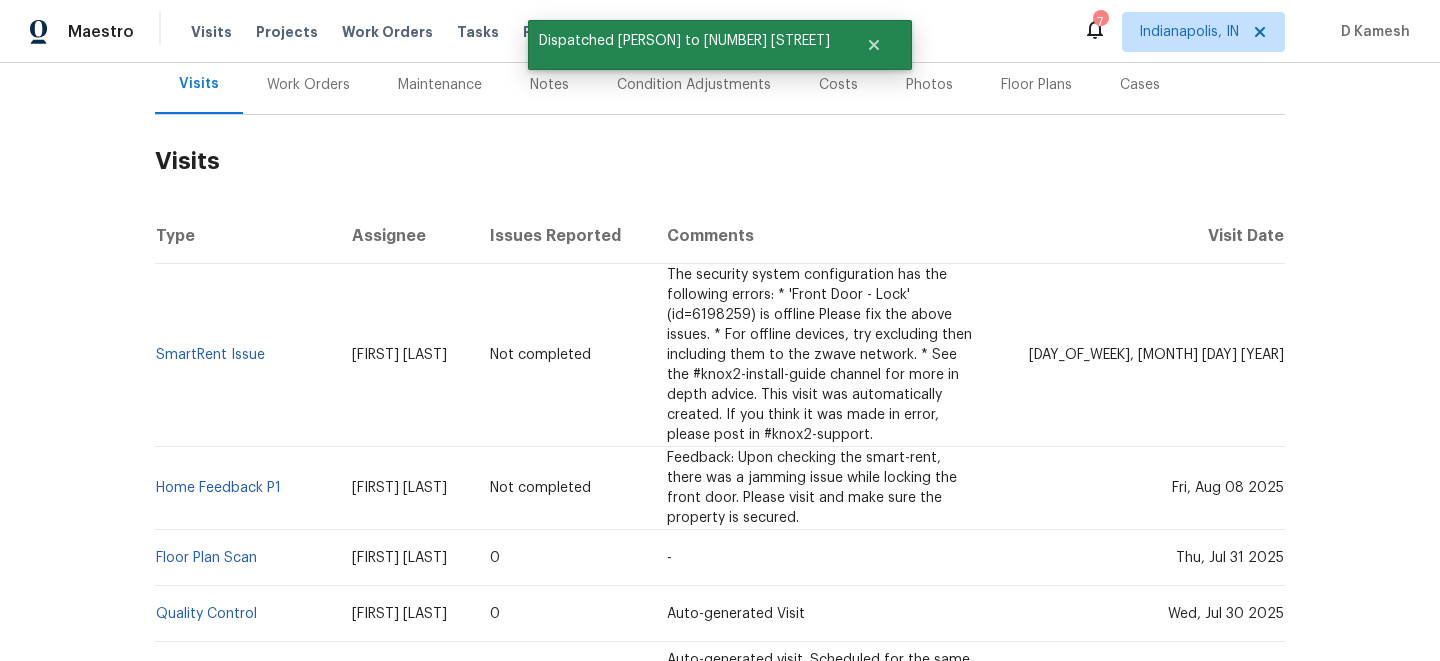 scroll, scrollTop: 255, scrollLeft: 0, axis: vertical 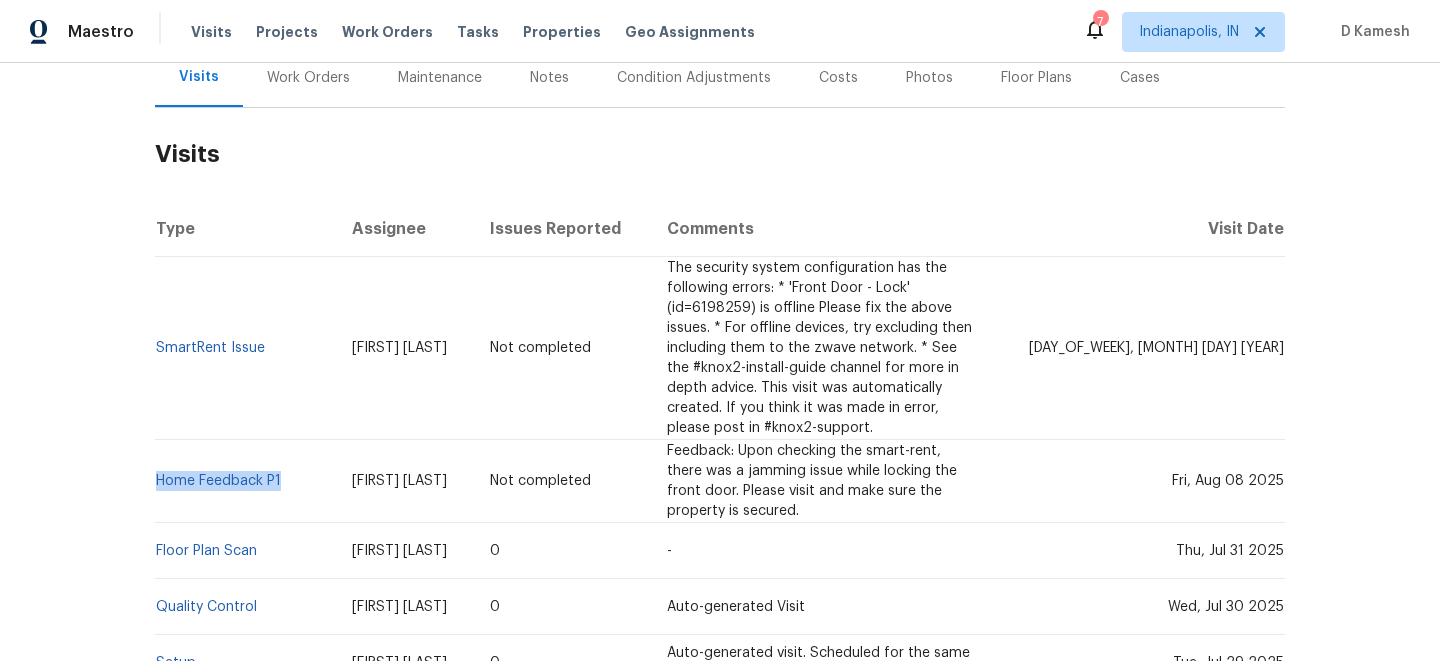 drag, startPoint x: 293, startPoint y: 480, endPoint x: 164, endPoint y: 471, distance: 129.31357 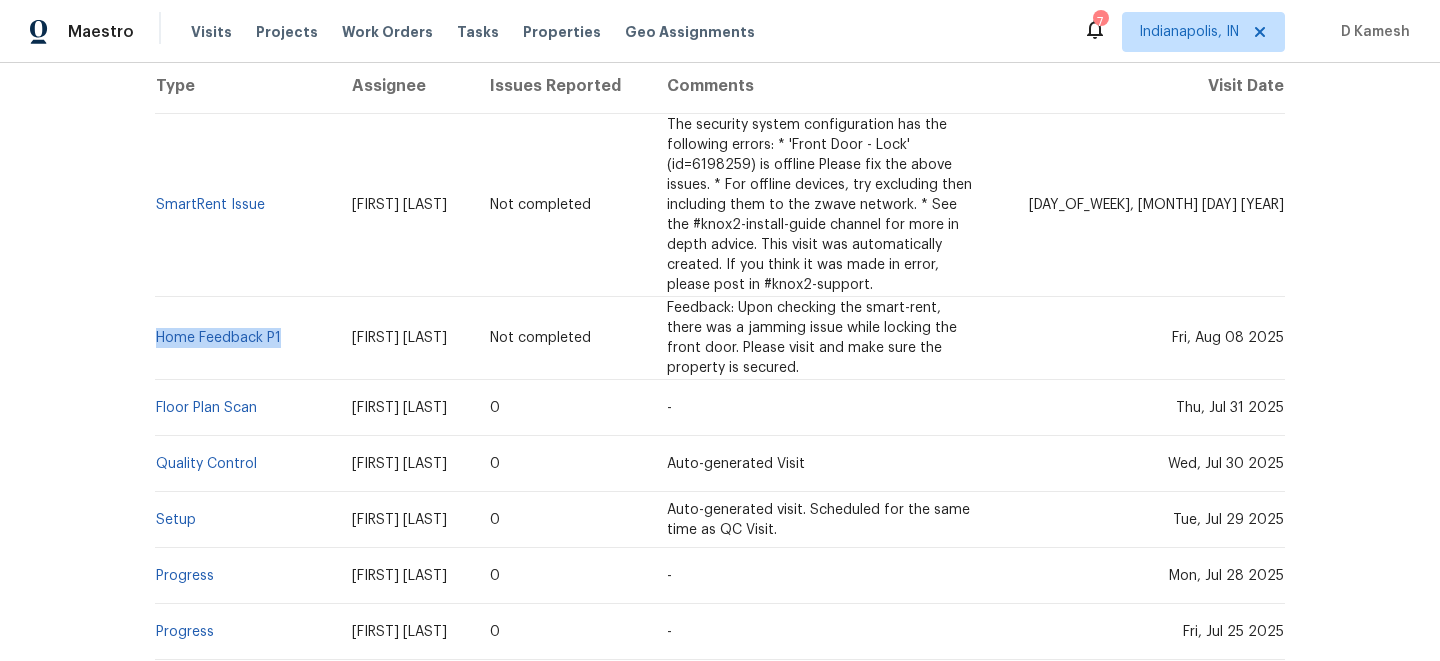 scroll, scrollTop: 401, scrollLeft: 0, axis: vertical 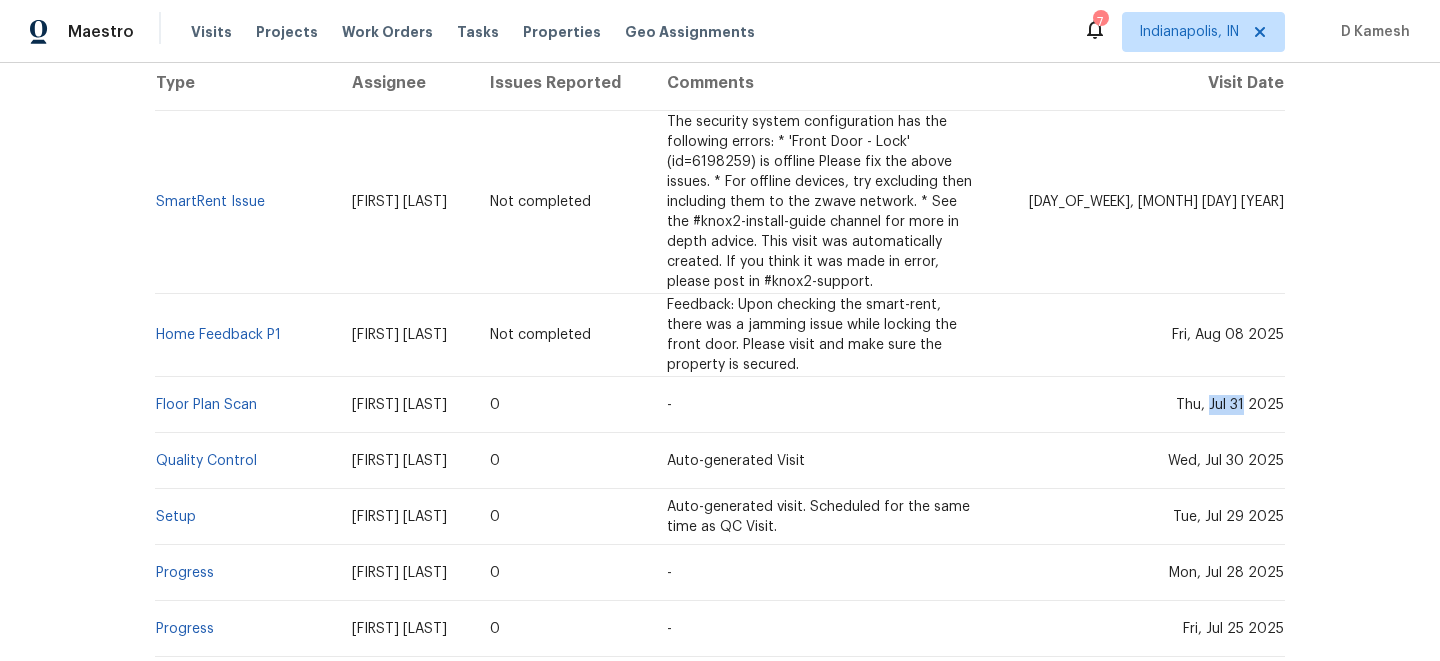 drag, startPoint x: 1212, startPoint y: 405, endPoint x: 1245, endPoint y: 403, distance: 33.06055 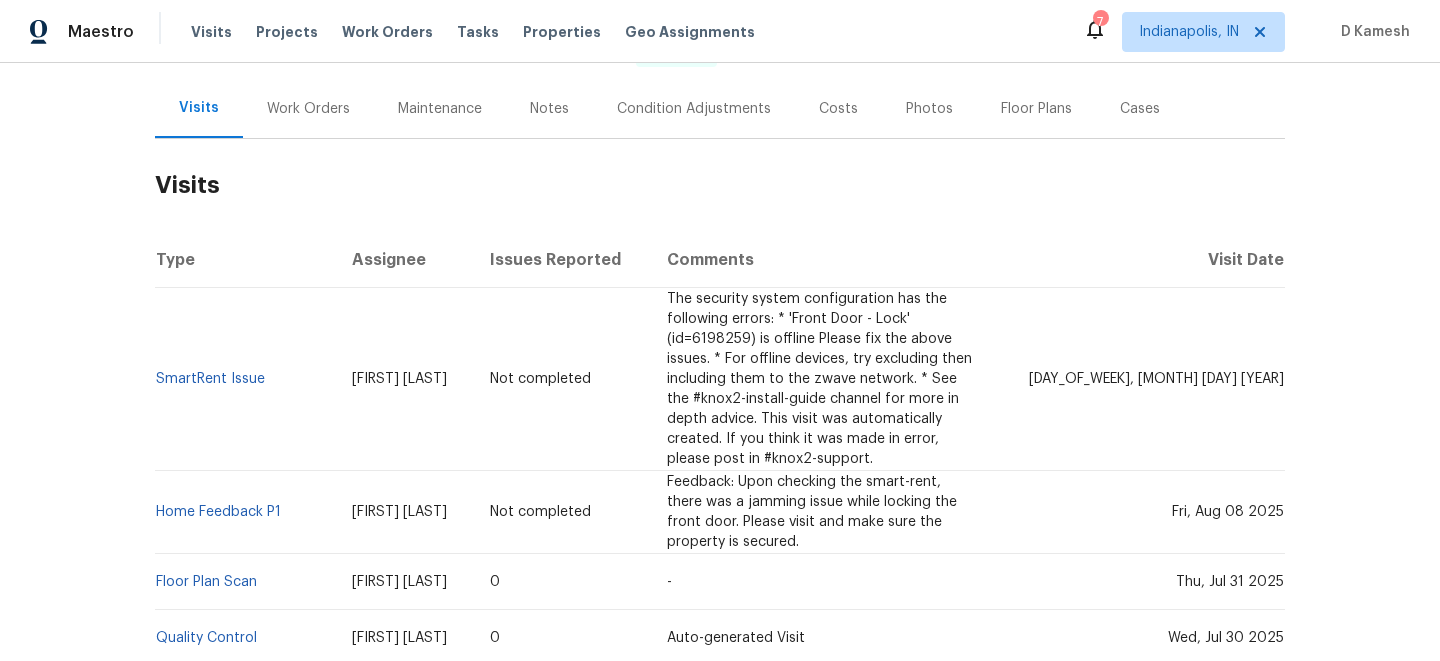 click on "Work Orders" at bounding box center (308, 109) 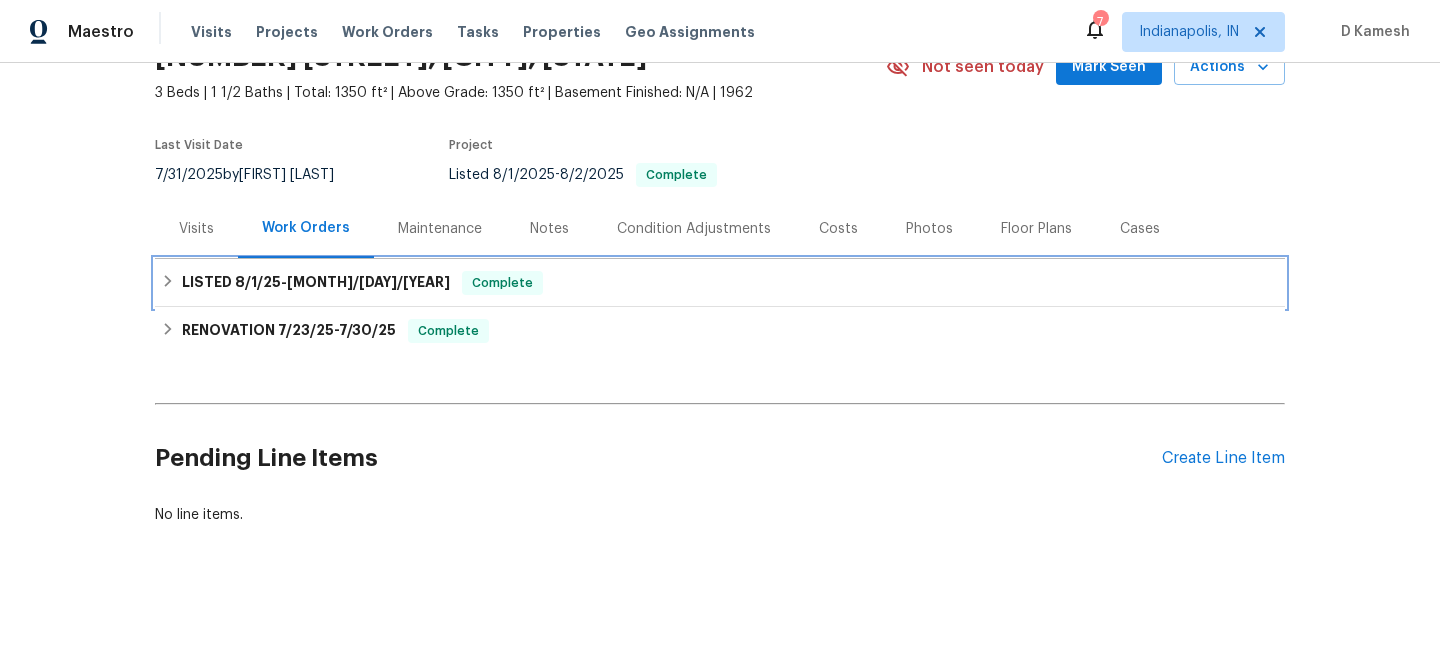 click 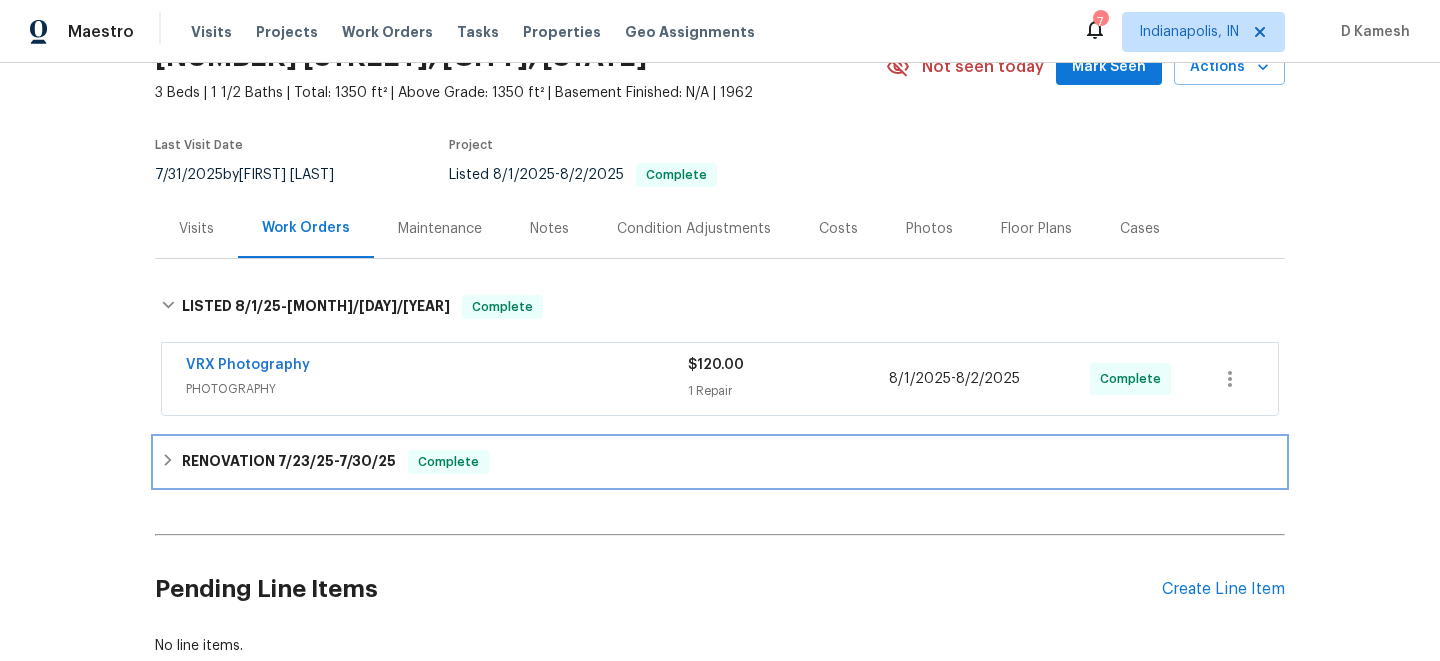 click on "RENOVATION   7/23/25  -  7/30/25 Complete" at bounding box center (720, 462) 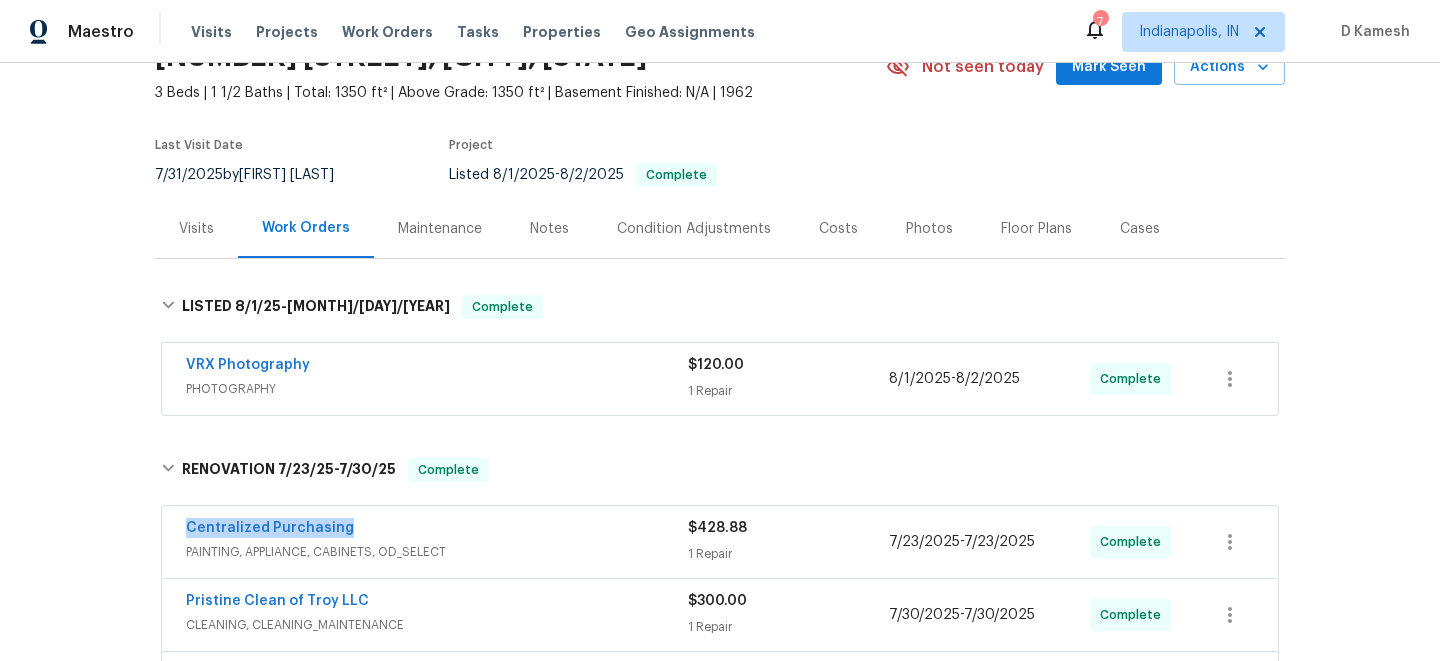 drag, startPoint x: 177, startPoint y: 526, endPoint x: 408, endPoint y: 524, distance: 231.00865 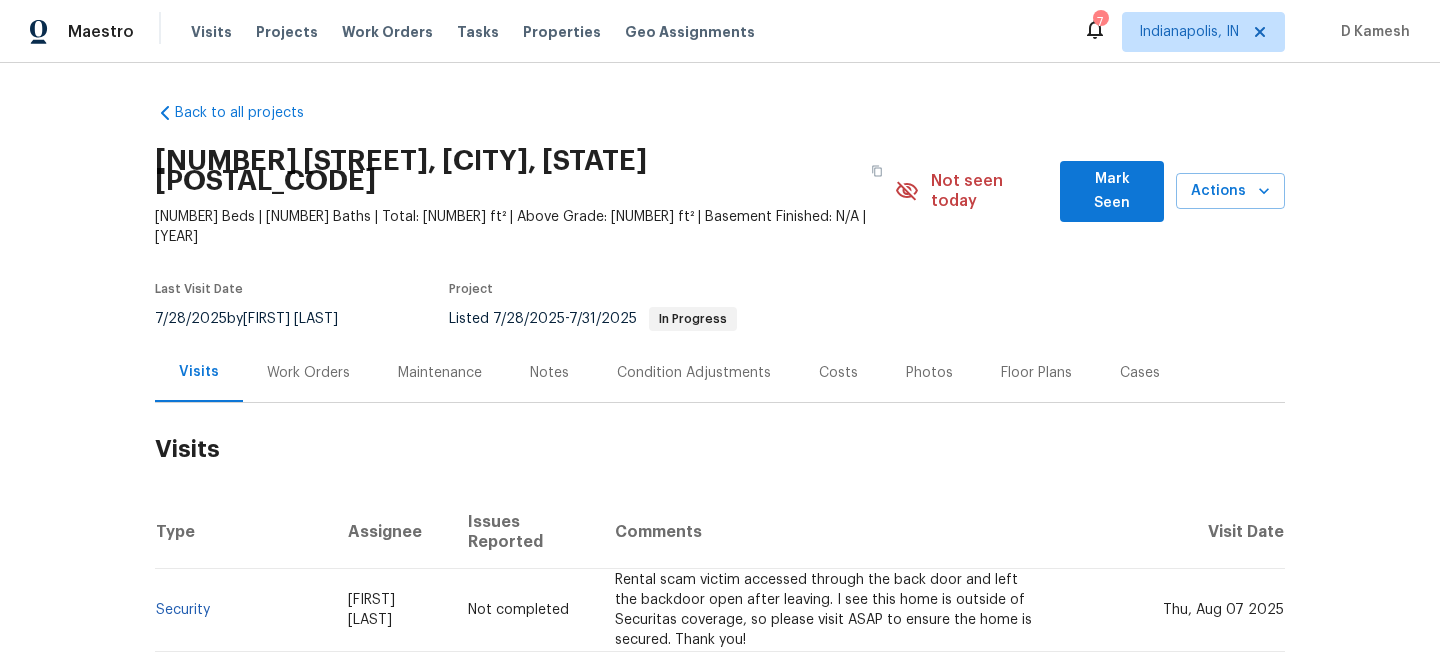 scroll, scrollTop: 0, scrollLeft: 0, axis: both 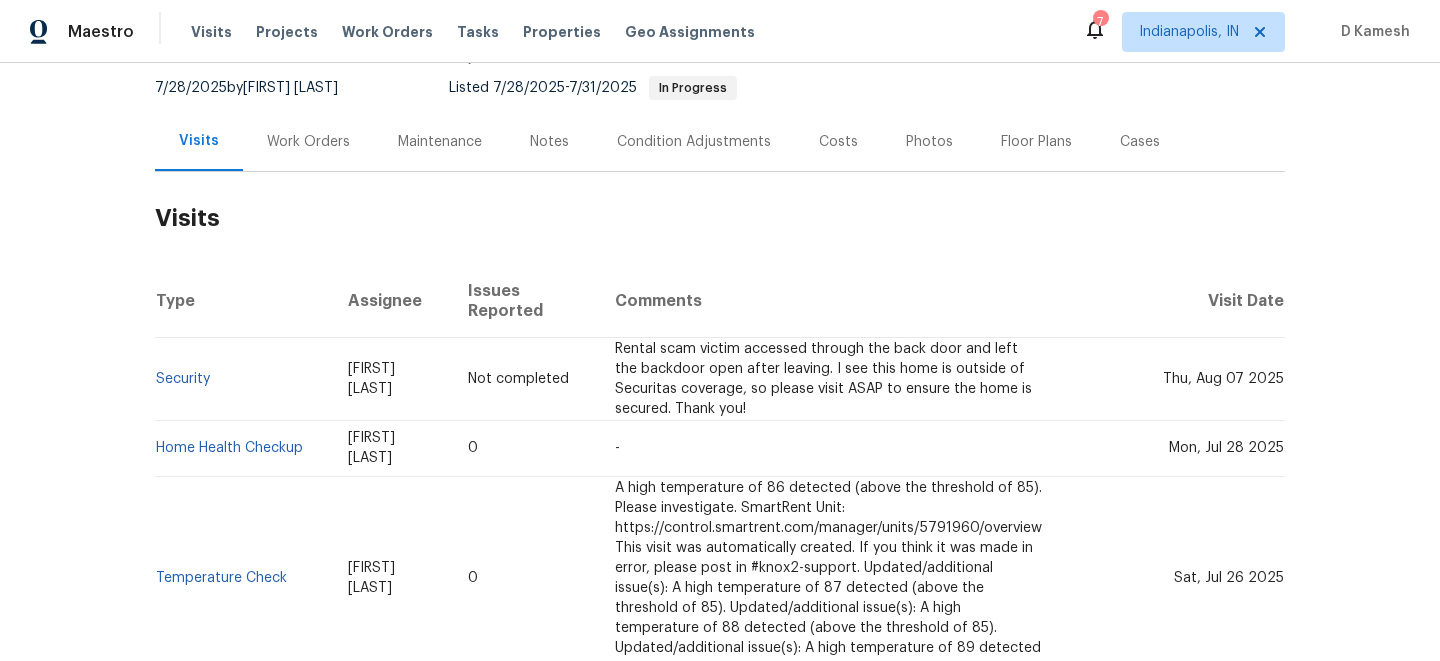 click on "Work Orders" at bounding box center [308, 141] 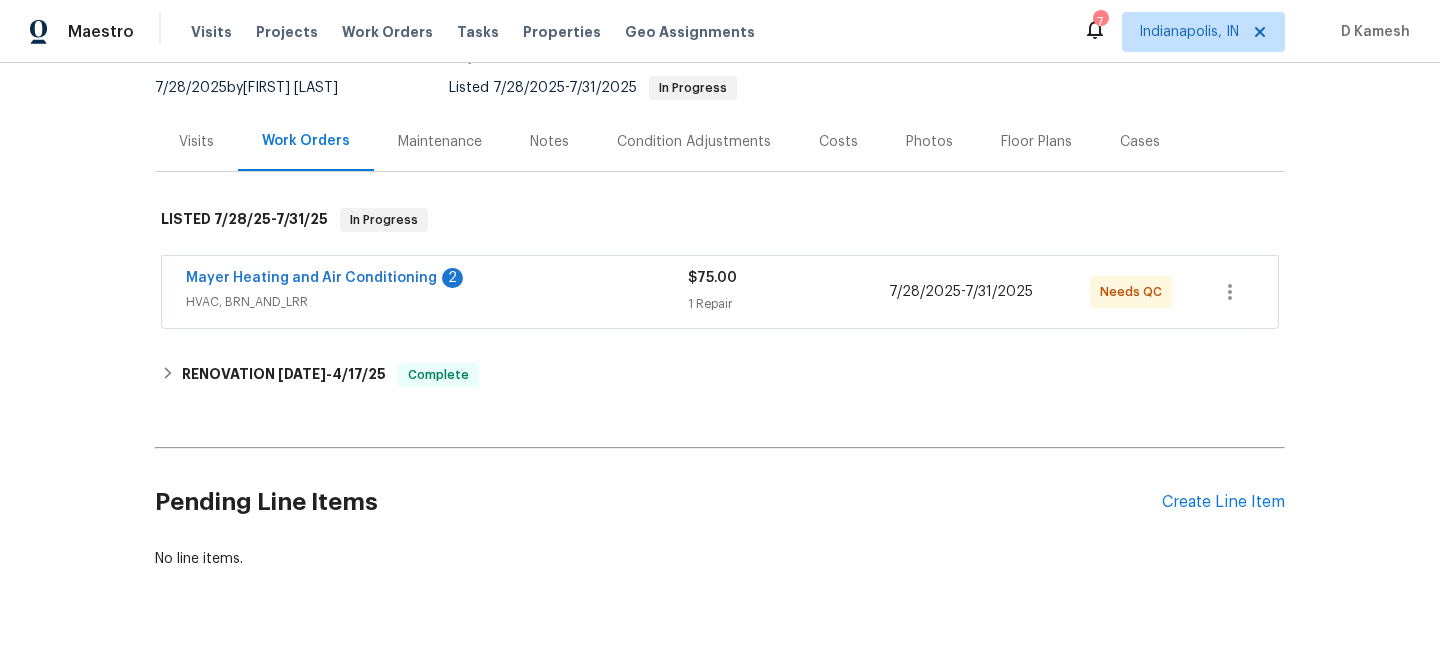 click on "Back to all projects [NUMBER] [STREET], [CITY], [STATE] [POSTAL_CODE] [NUMBER] Beds | [NUMBER] Baths | Total: [NUMBER] ft² | Above Grade: [NUMBER] ft² | Basement Finished: N/A | [YEAR] Not seen today Mark Seen Actions Last Visit Date [DATE]  by  [FIRST] [LAST]   Project Listed   [DATE]  -  [DATE] In Progress Visits Work Orders Maintenance Notes Condition Adjustments Costs Photos Floor Plans Cases LISTED   [DATE]  -  [DATE] In Progress Mayer Heating and Air Conditioning [NUMBER] HVAC, BRN_AND_LRR $[NUMBER] [NUMBER] Repair [DATE]  -  [DATE] Needs QC RENOVATION   [DATE]  -  [DATE] Complete Centralized Purchasing PAINTING, APPLIANCE, CABINETS, OD_SELECT $[NUMBER] [NUMBER] Upgrade [DATE]  -  [DATE] Complete Surface Experts of Richmond-West BATHTUB_RESURFACING $[NUMBER] [NUMBER] Repair [DATE]  -  [DATE] Paid Dino Services LLC CLEANING_MAINTENANCE, CLEANING $[NUMBER] [NUMBER] Repair [DATE]  -  [DATE] Paid M&G Construction GENERAL_CONTRACTOR $[NUMBER] [NUMBER] Repairs | [NUMBER] Upgrade [DATE]  -  [DATE] Paid Rite Rug Company, Inc. FLOORING $[NUMBER] [NUMBER] Repair" at bounding box center [720, 220] 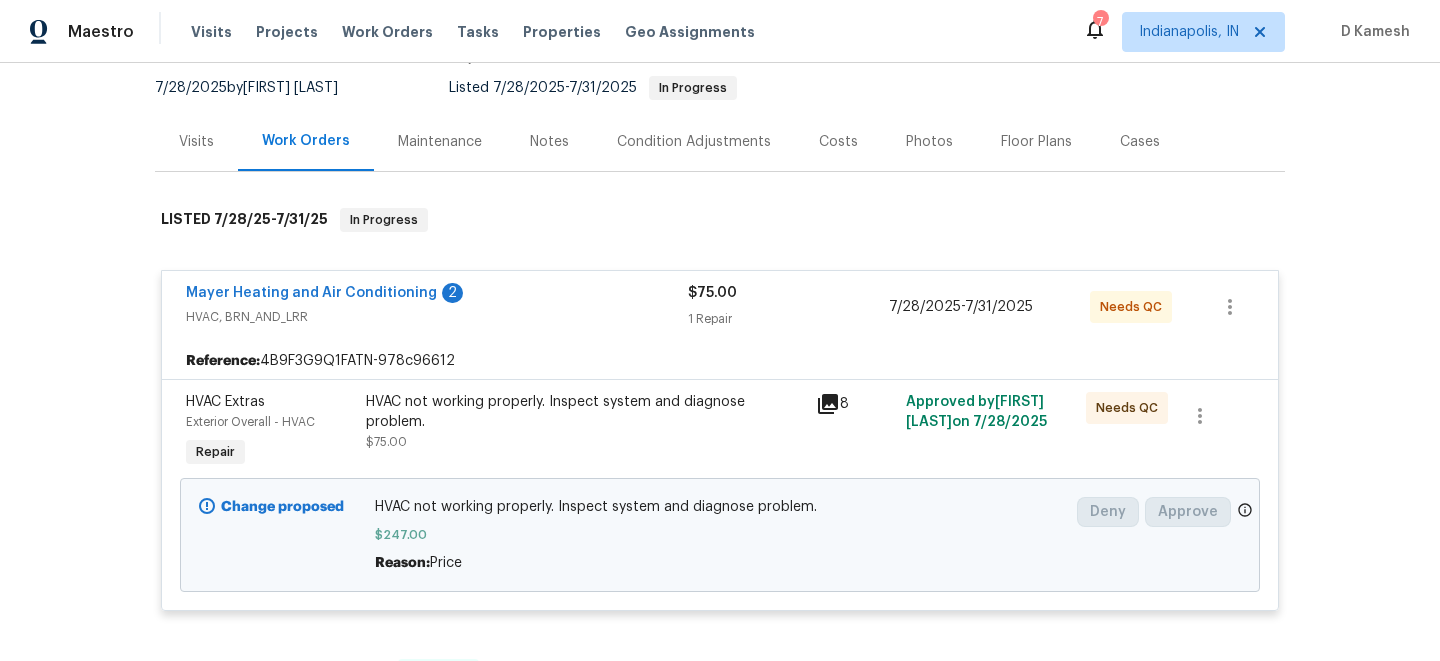 click on "HVAC, BRN_AND_LRR" at bounding box center (437, 317) 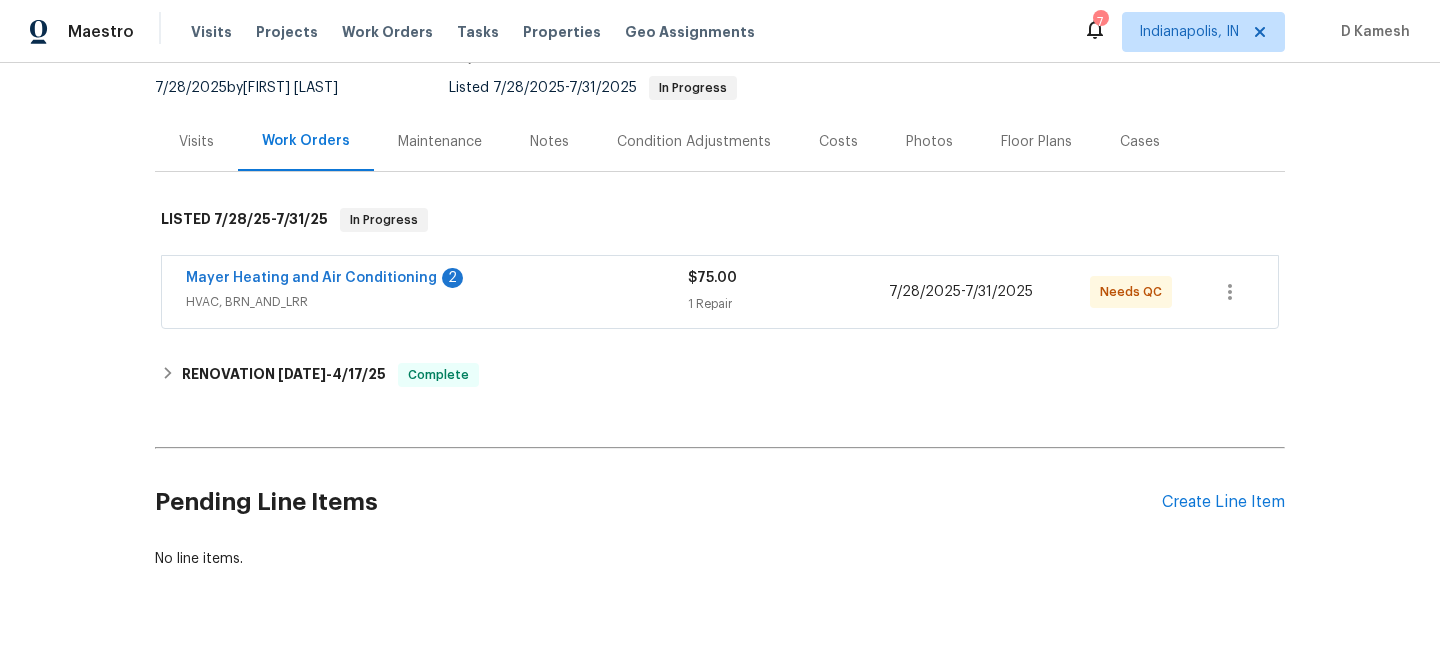 click on "Visits" at bounding box center (196, 142) 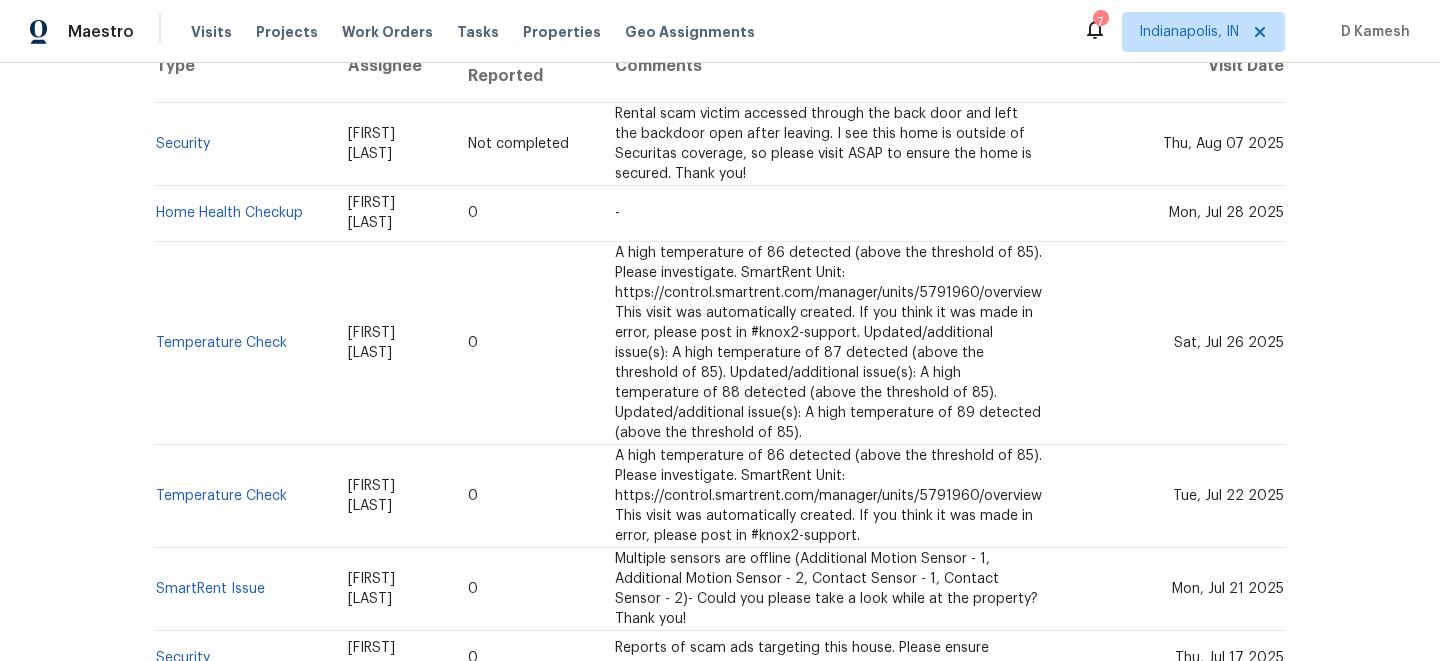 scroll, scrollTop: 0, scrollLeft: 0, axis: both 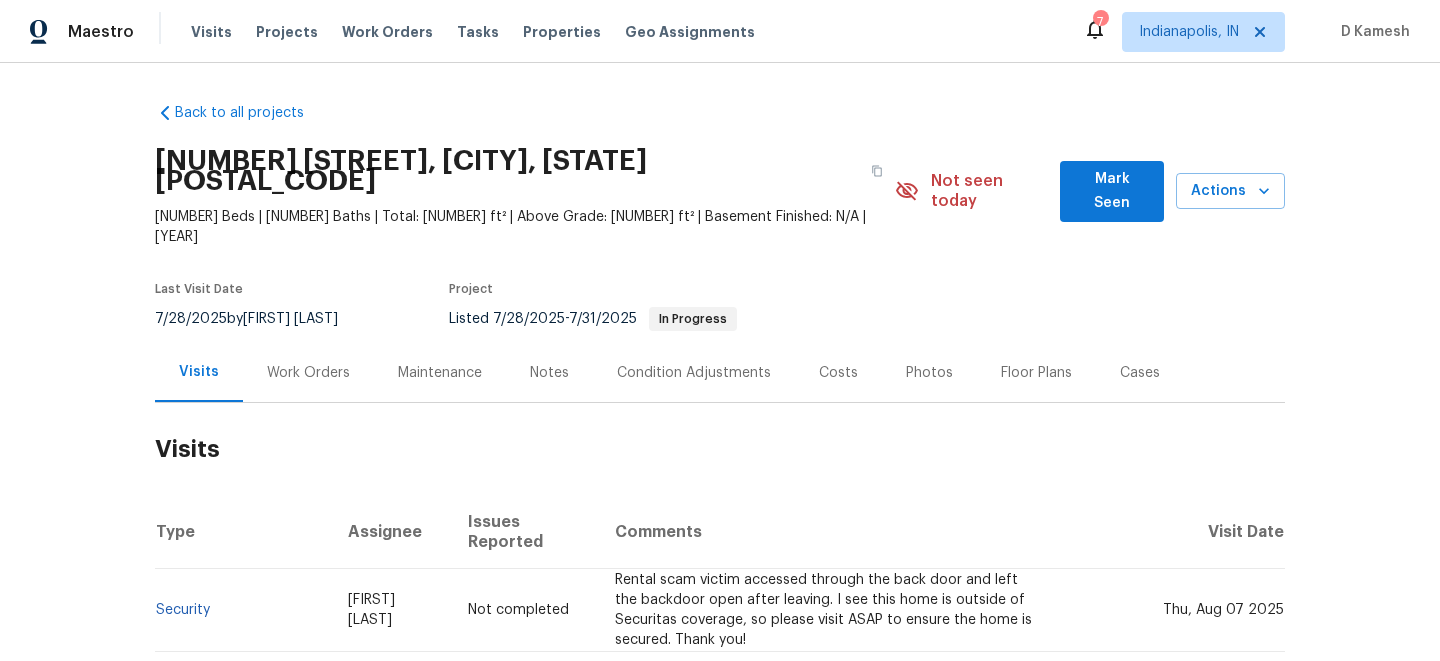 click on "Work Orders" at bounding box center (308, 373) 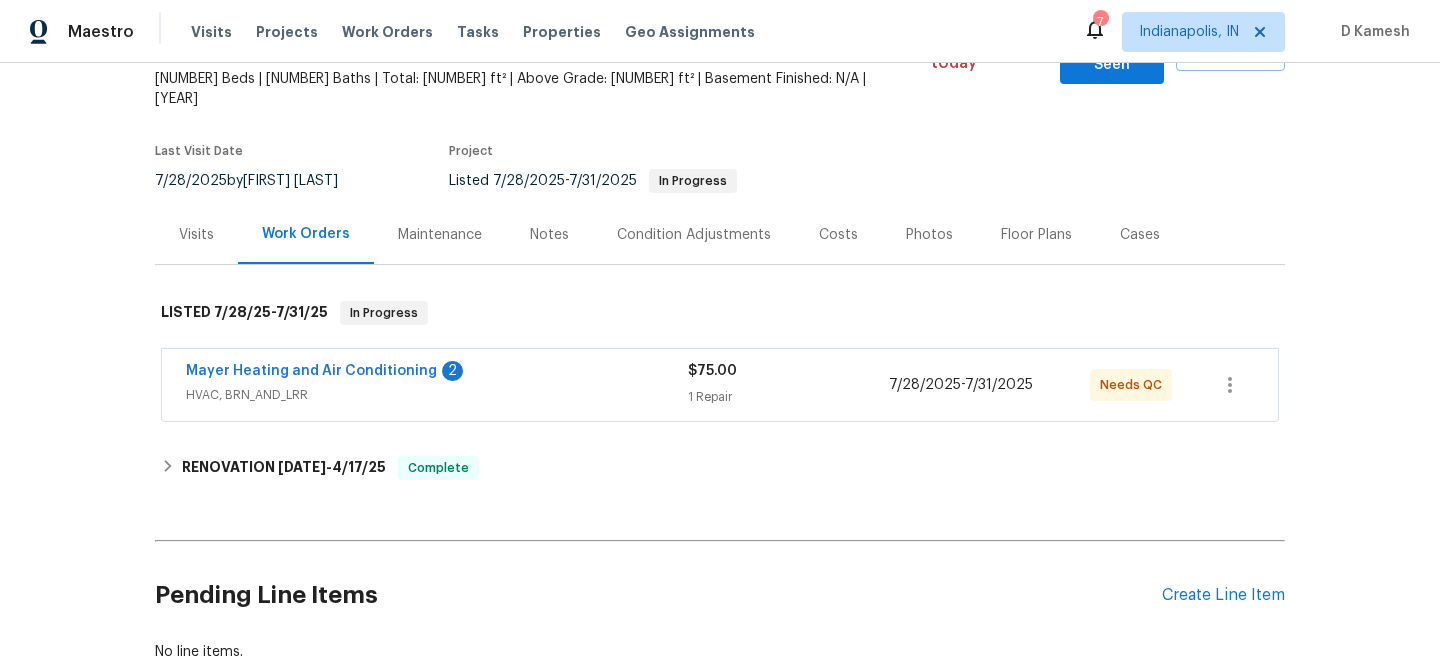 scroll, scrollTop: 139, scrollLeft: 0, axis: vertical 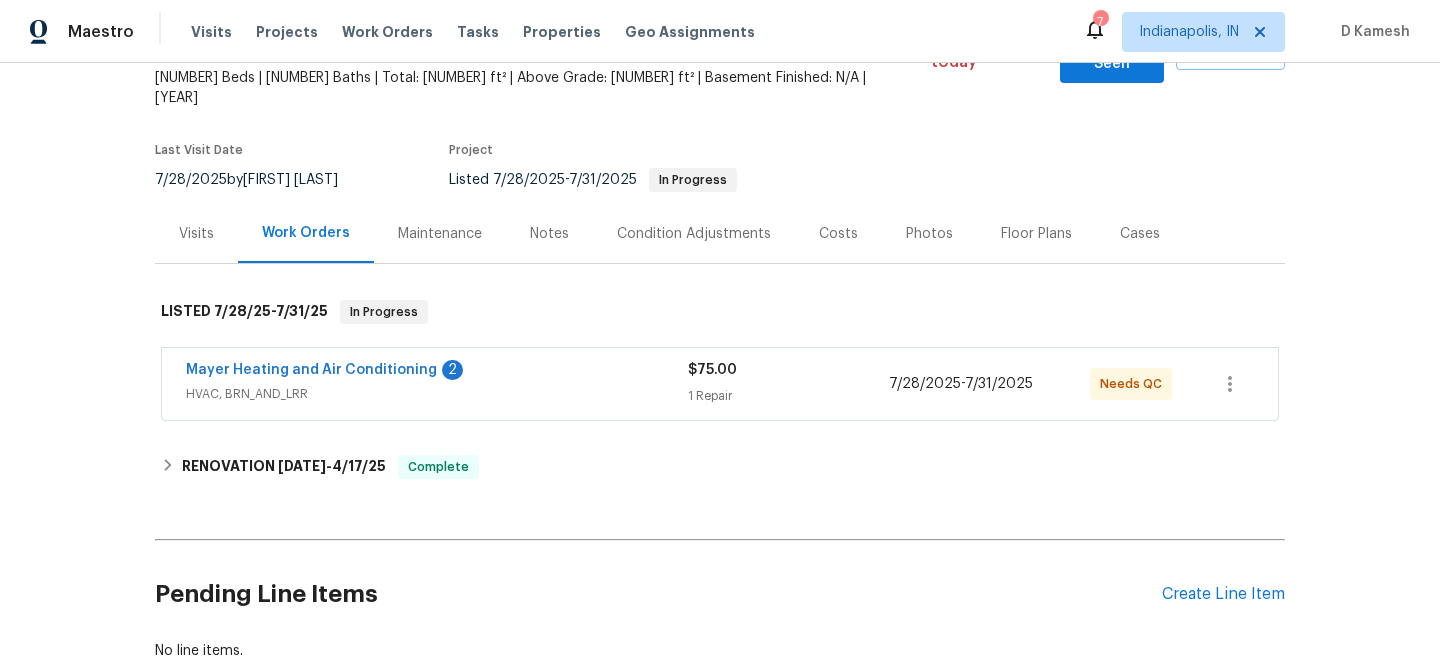 click on "Visits" at bounding box center [196, 233] 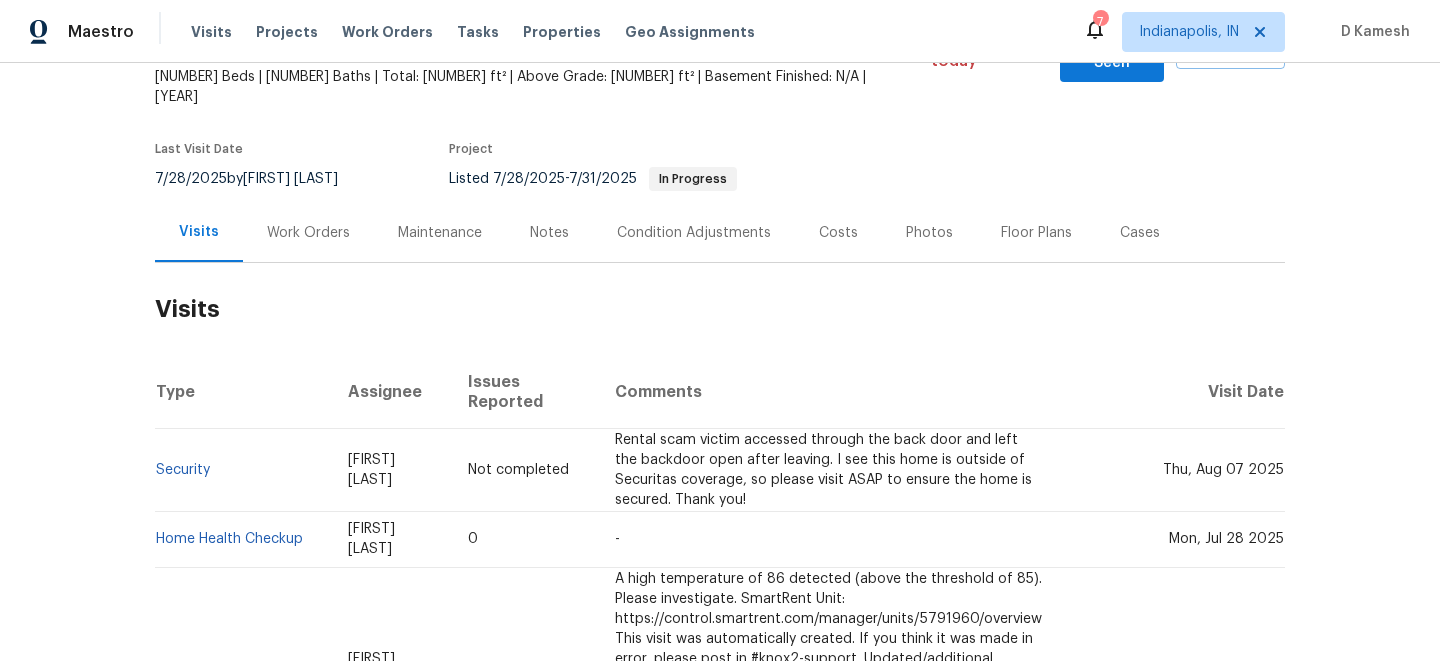scroll, scrollTop: 129, scrollLeft: 0, axis: vertical 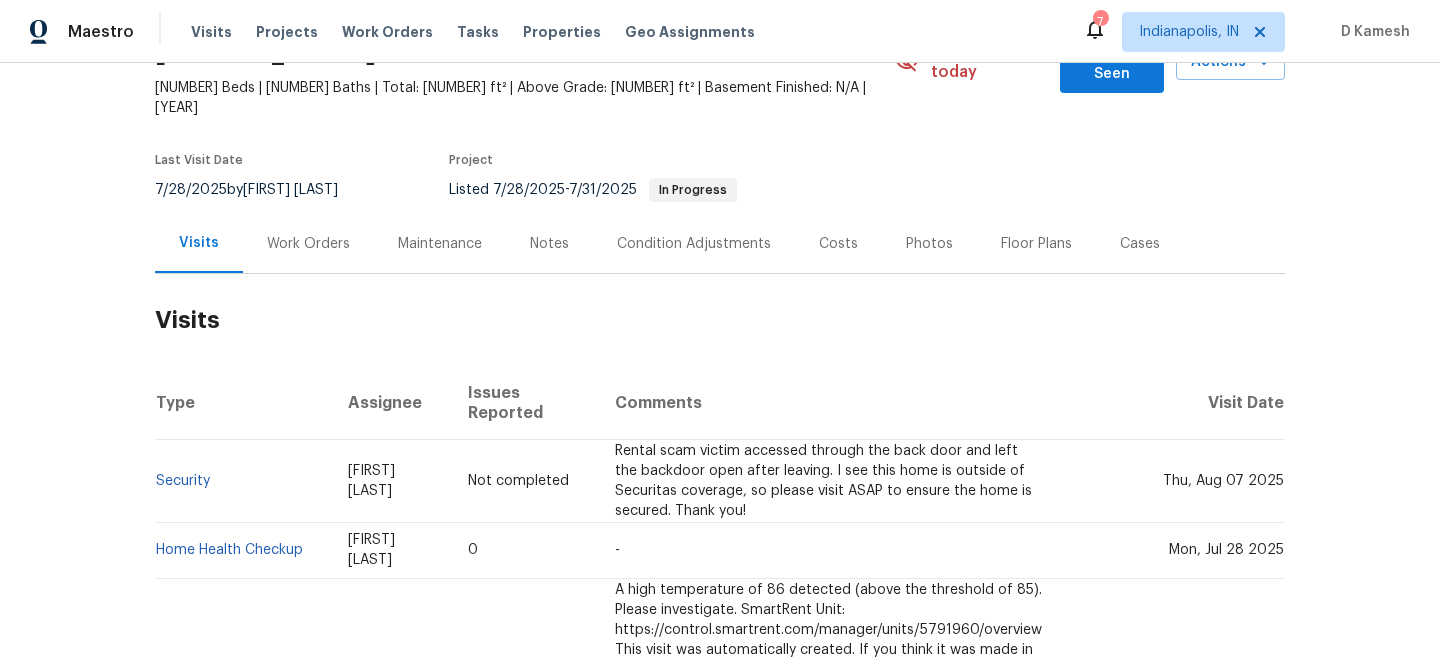 click on "Work Orders" at bounding box center (308, 244) 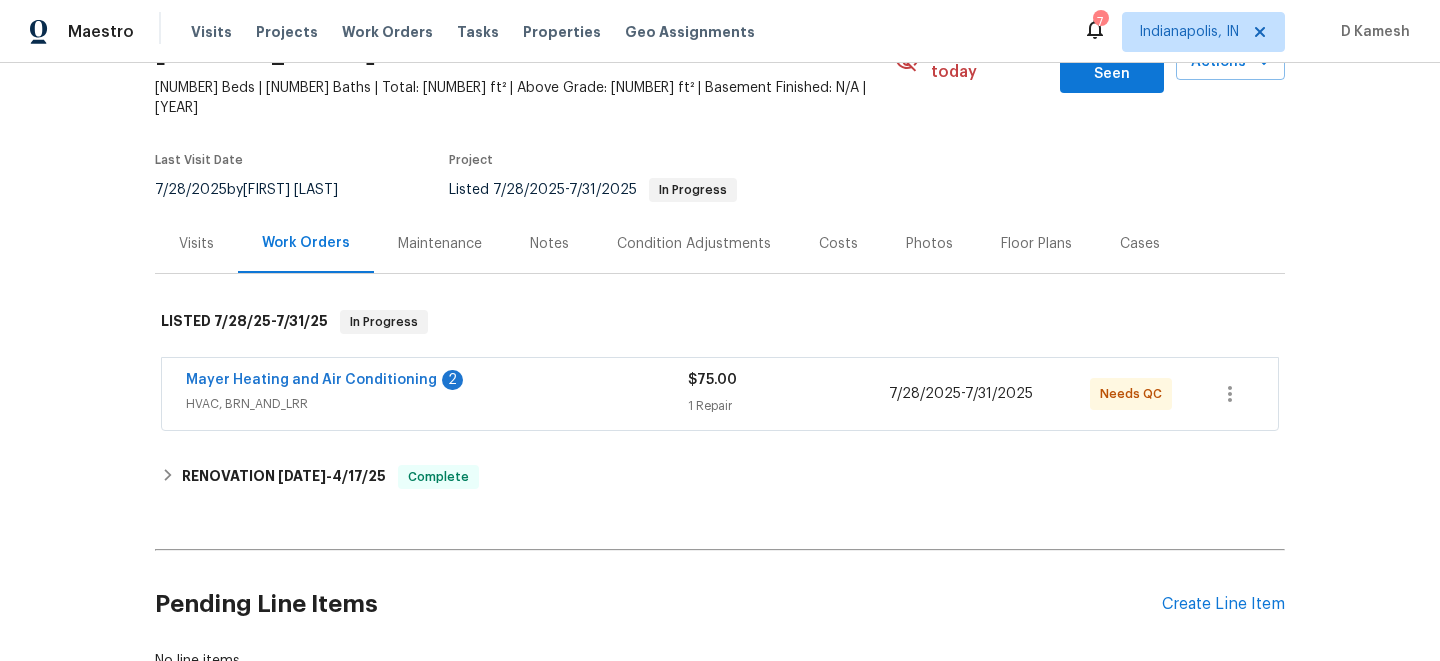 click on "Visits" at bounding box center [196, 243] 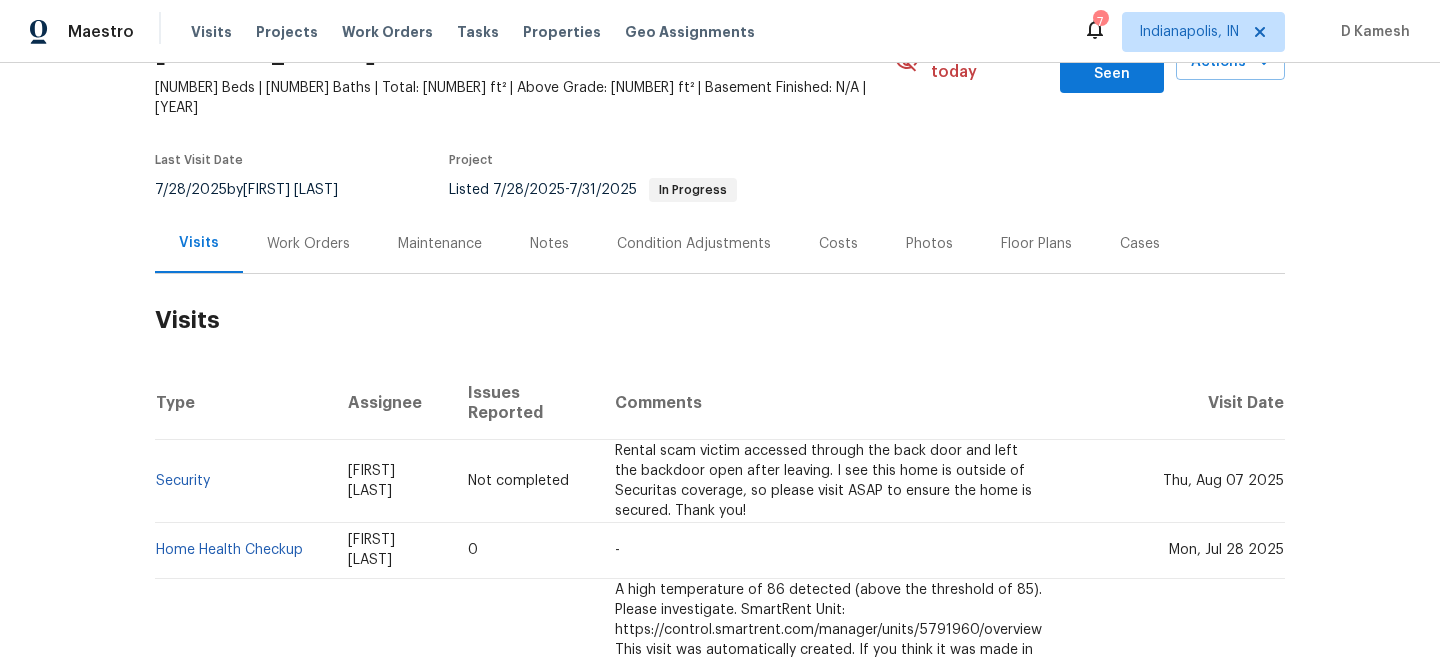 scroll, scrollTop: 229, scrollLeft: 0, axis: vertical 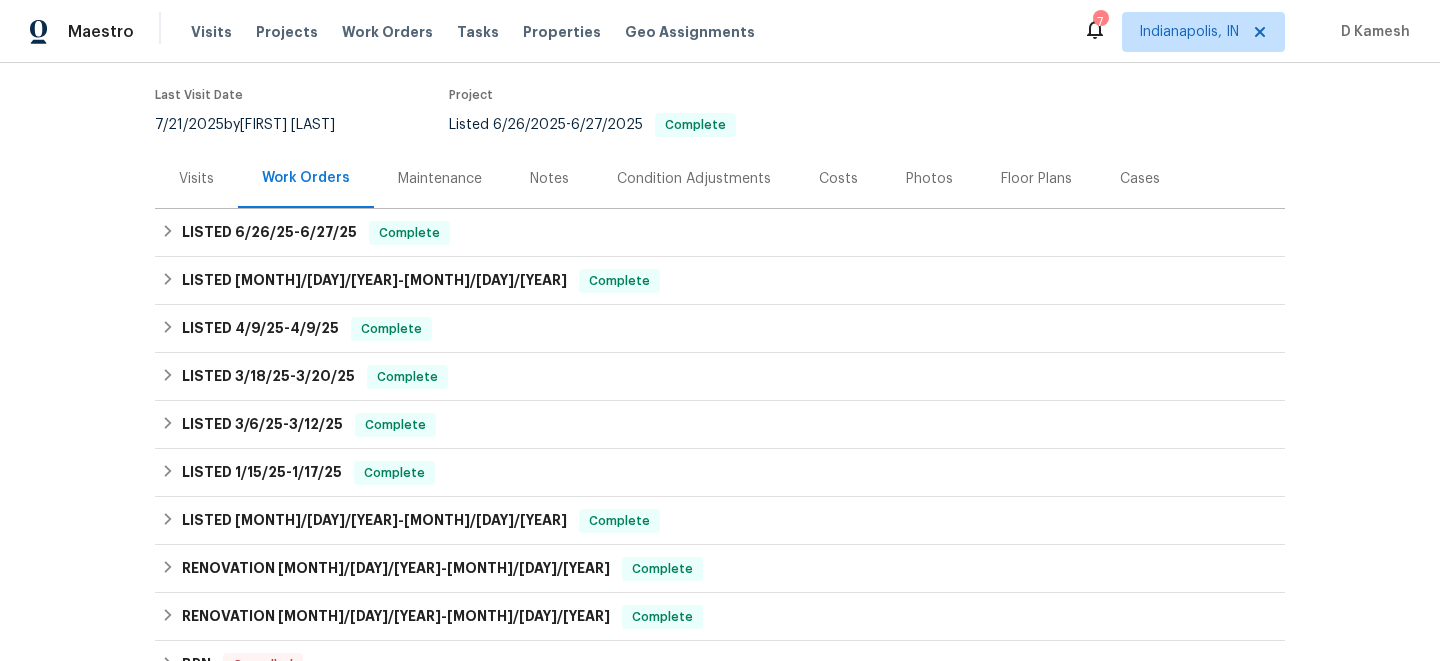 click on "Visits" at bounding box center [196, 178] 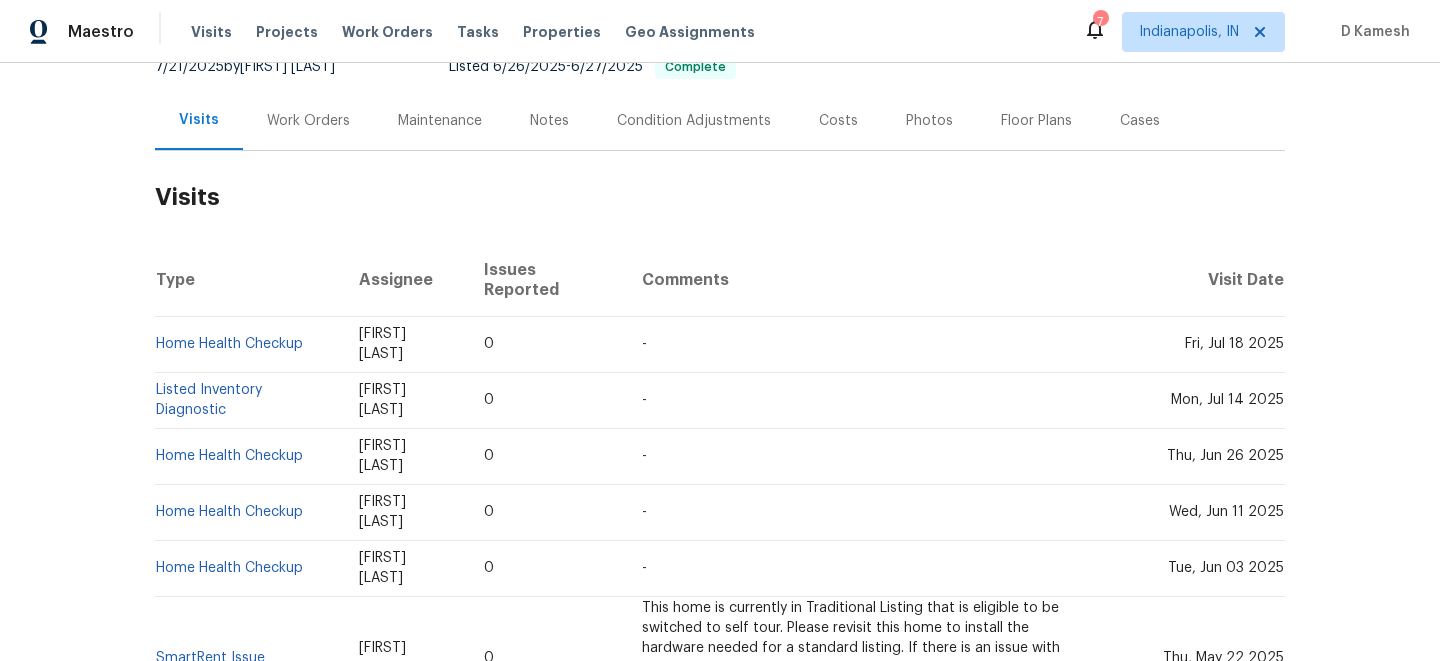 scroll, scrollTop: 250, scrollLeft: 0, axis: vertical 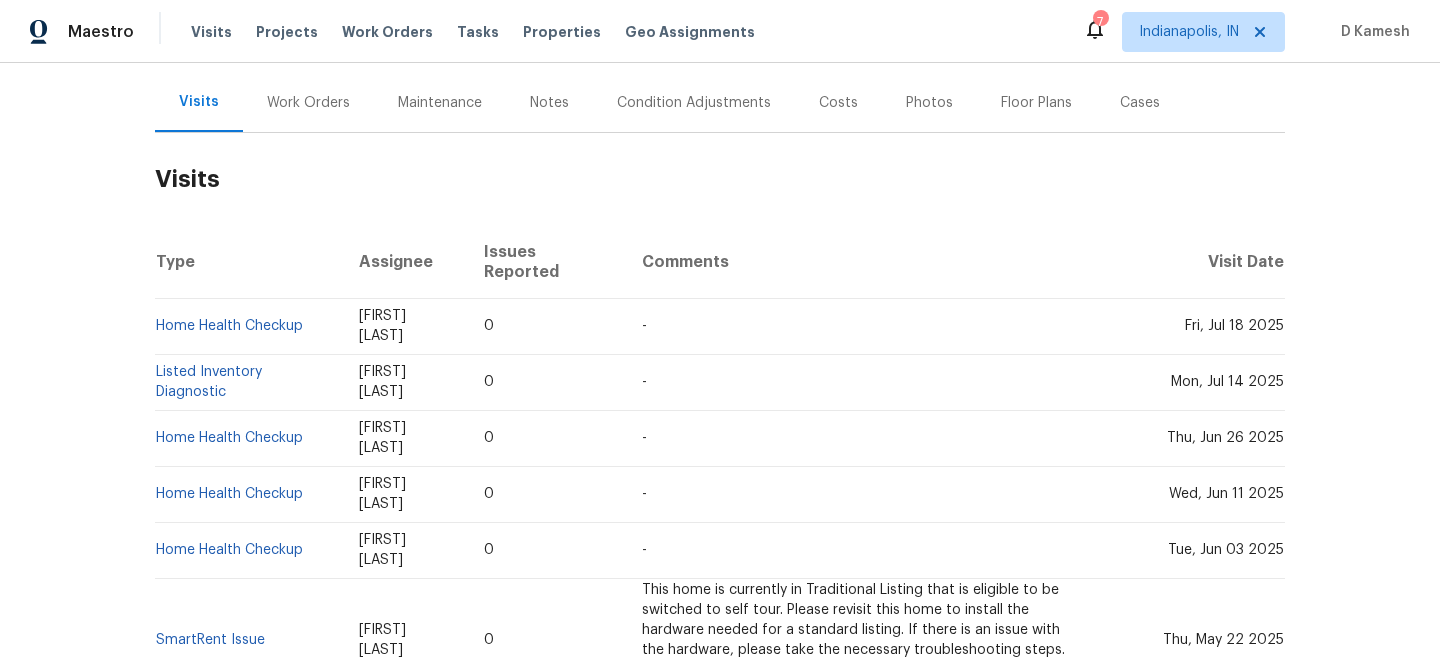 click on "Work Orders" at bounding box center [308, 103] 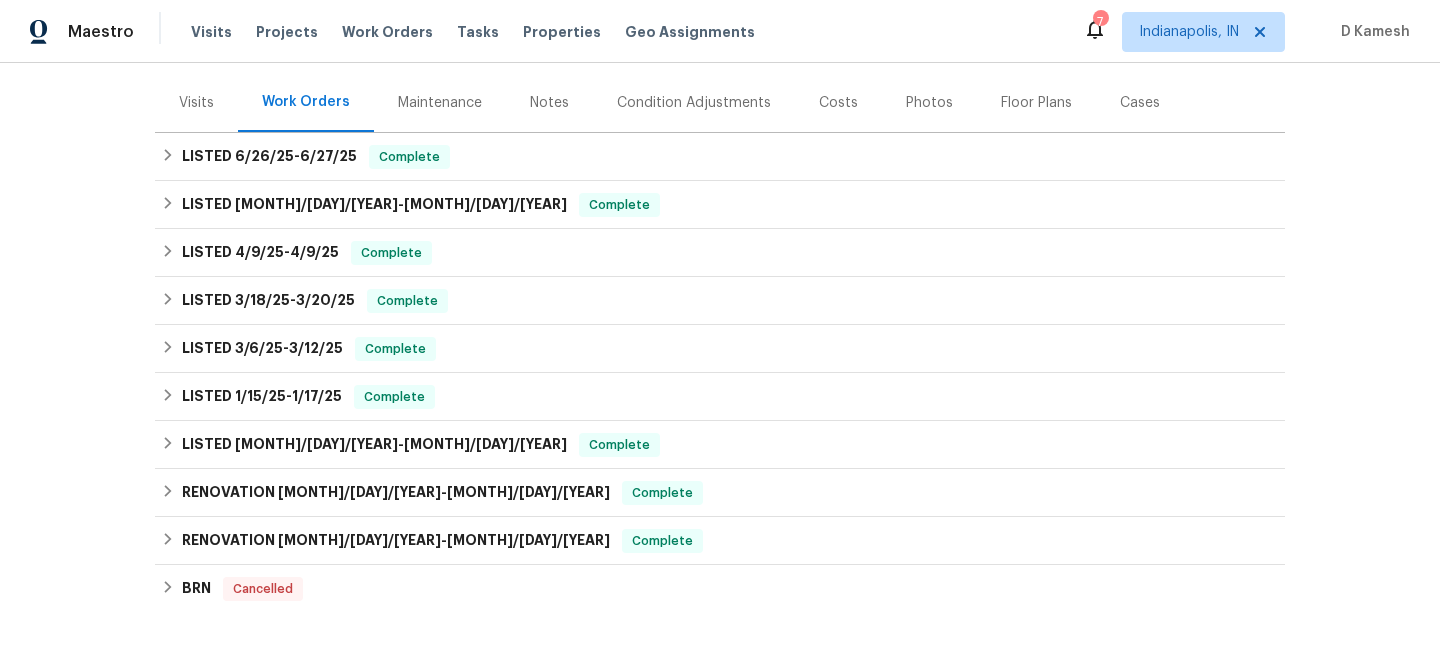 scroll, scrollTop: 251, scrollLeft: 0, axis: vertical 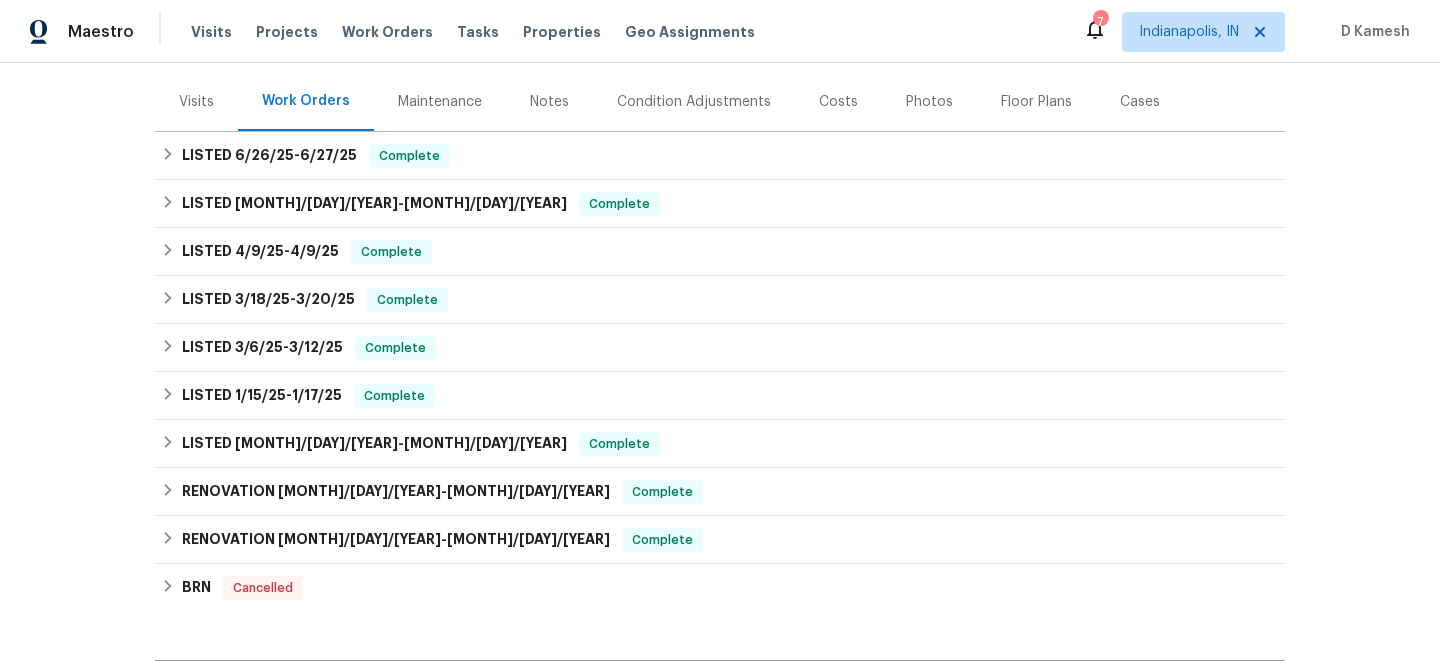 click on "Visits" at bounding box center (196, 101) 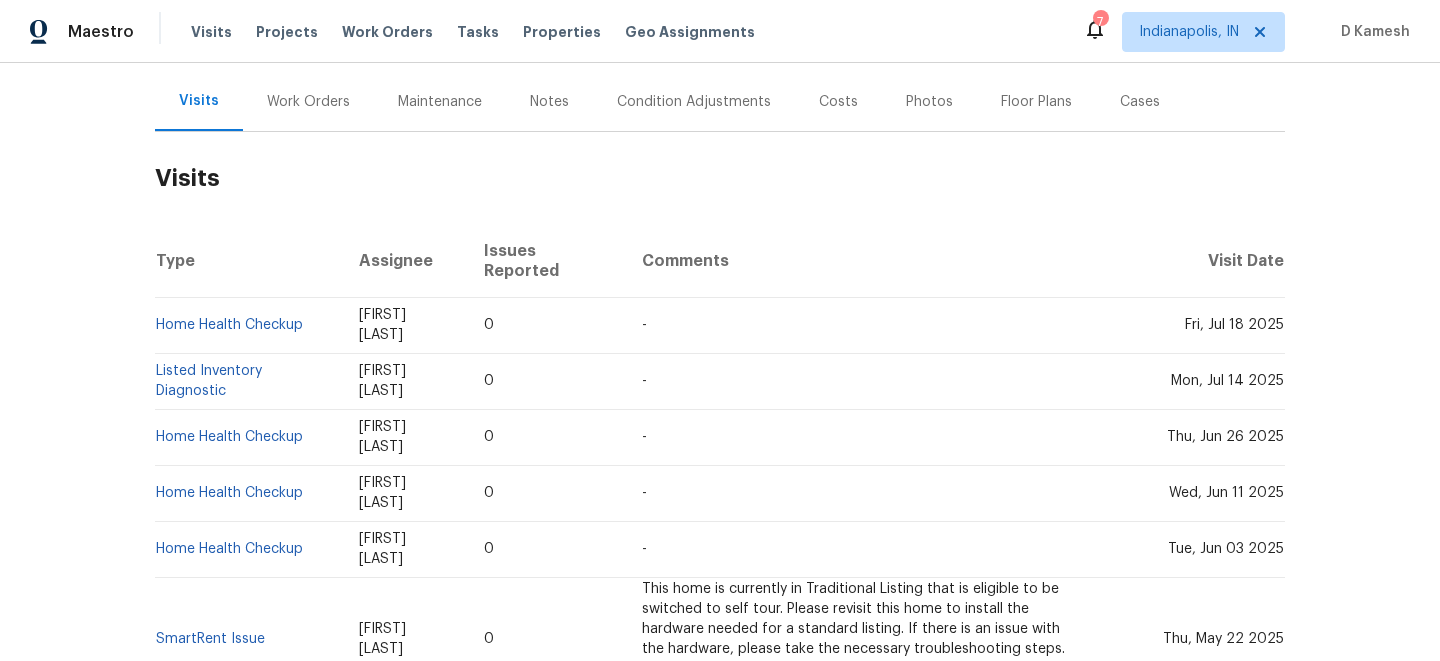 scroll, scrollTop: 250, scrollLeft: 0, axis: vertical 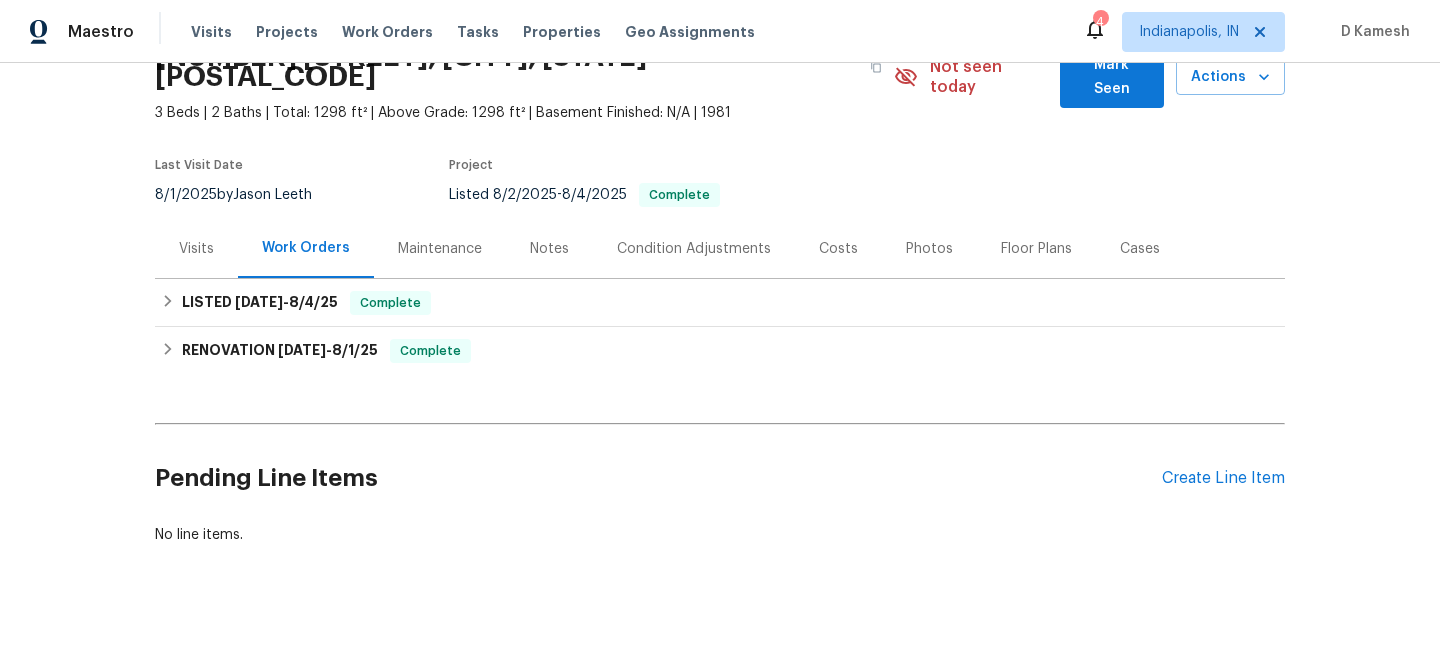 click on "Visits" at bounding box center [196, 248] 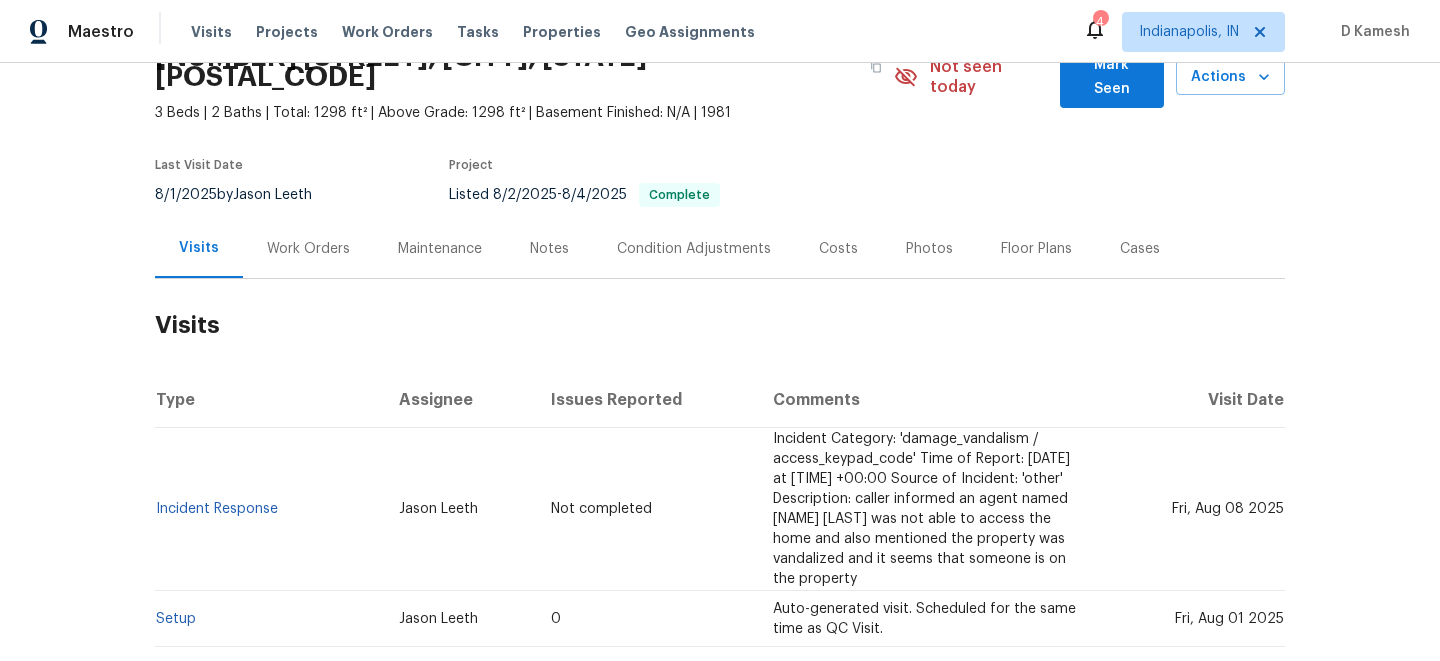 scroll, scrollTop: 299, scrollLeft: 0, axis: vertical 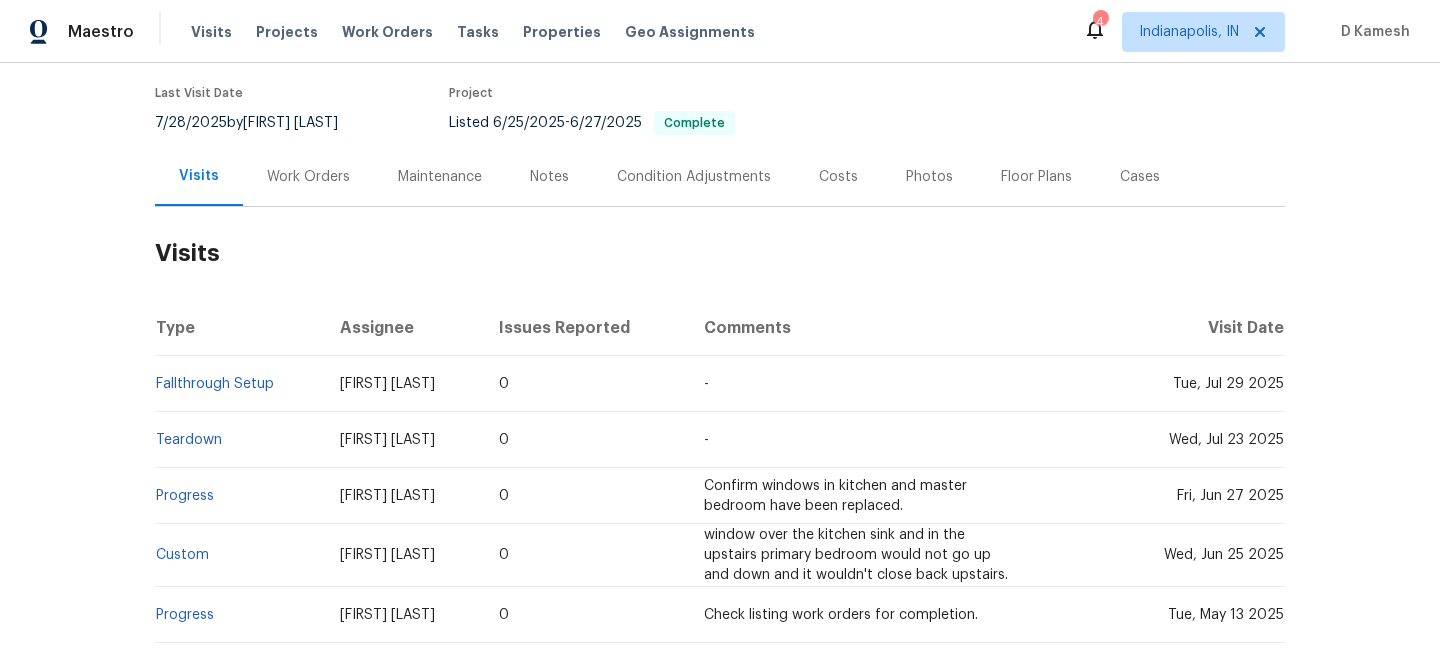 click on "Work Orders" at bounding box center [308, 177] 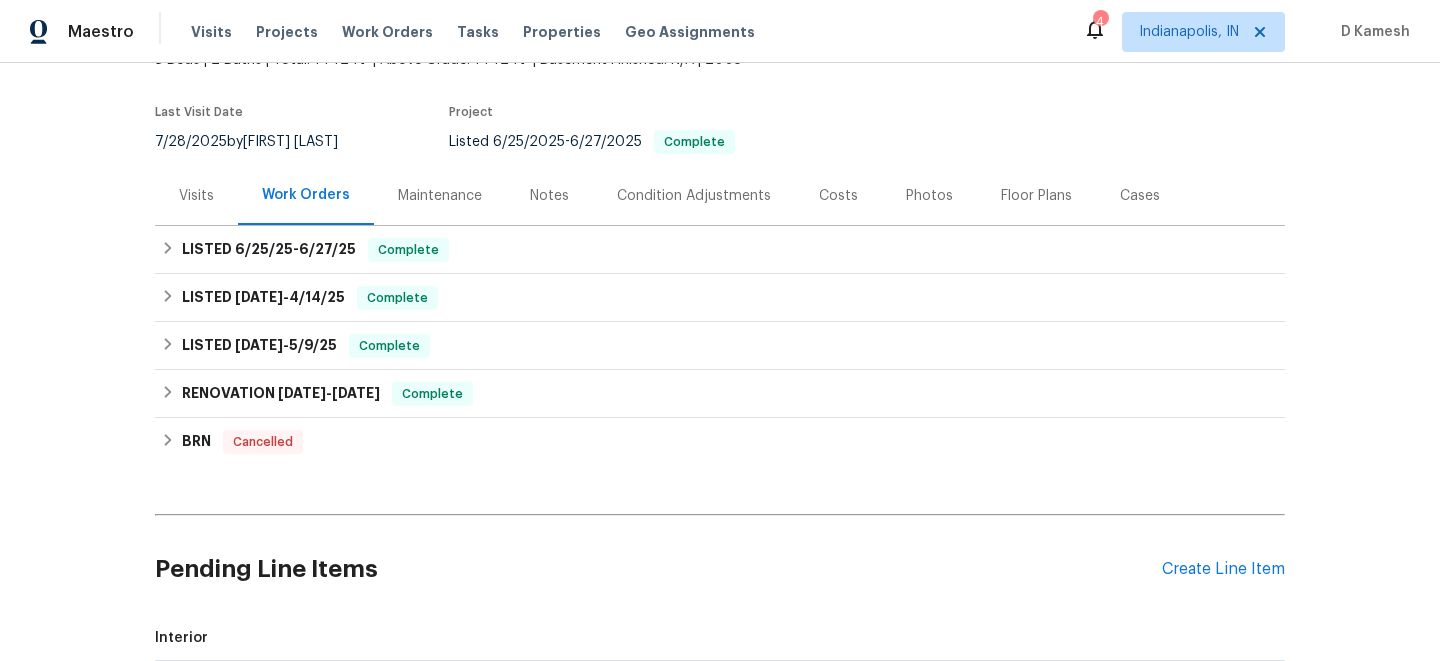 scroll, scrollTop: 146, scrollLeft: 0, axis: vertical 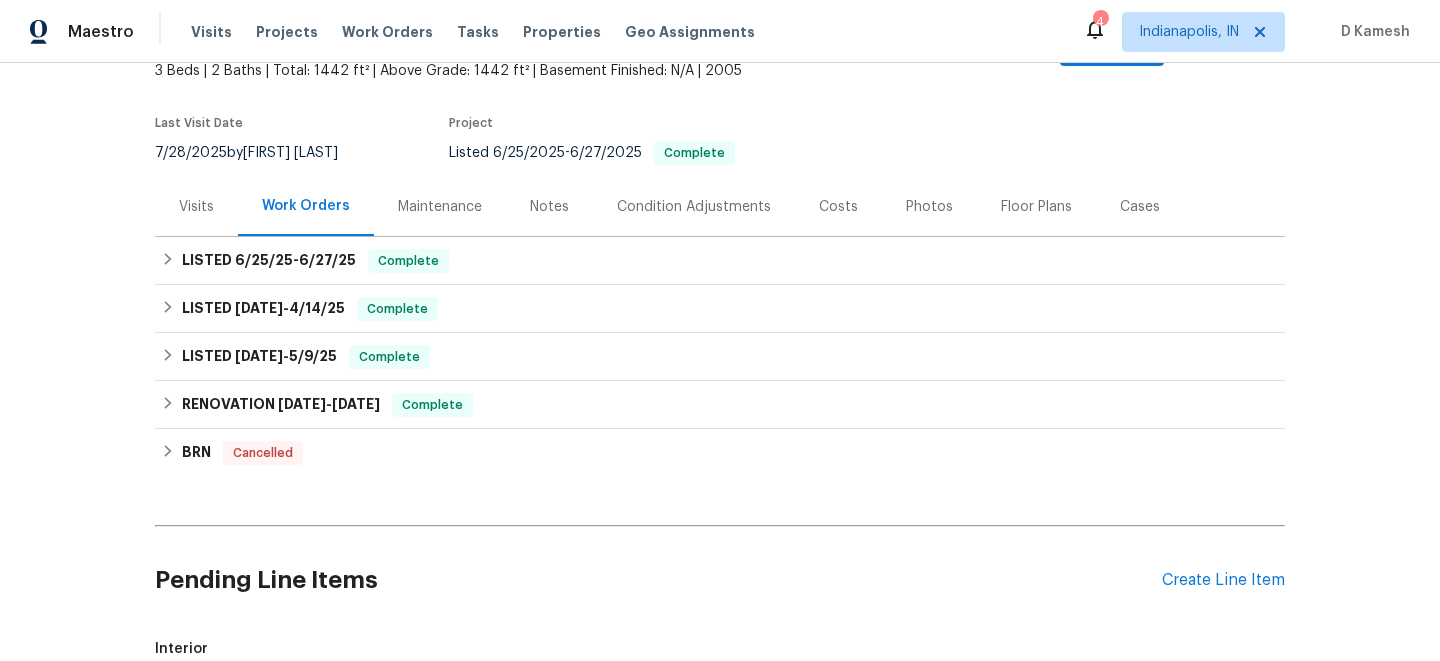 click on "Visits" at bounding box center (196, 207) 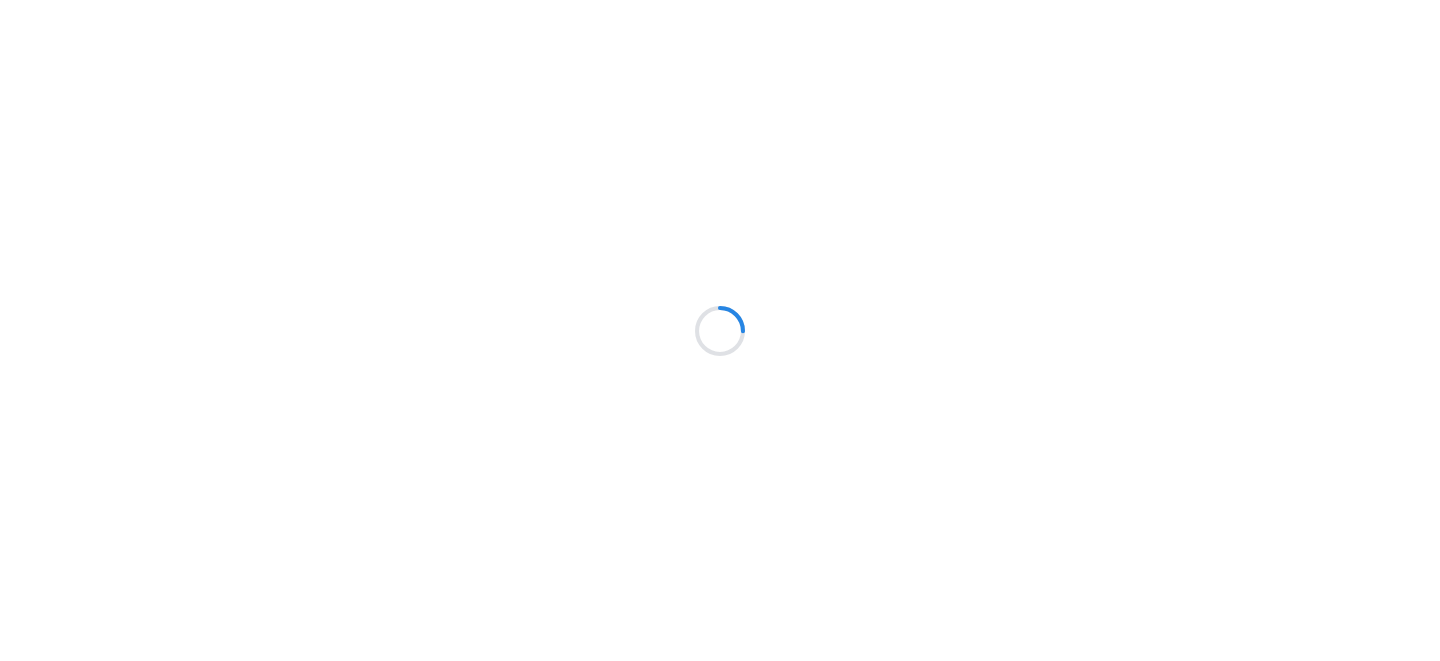 scroll, scrollTop: 0, scrollLeft: 0, axis: both 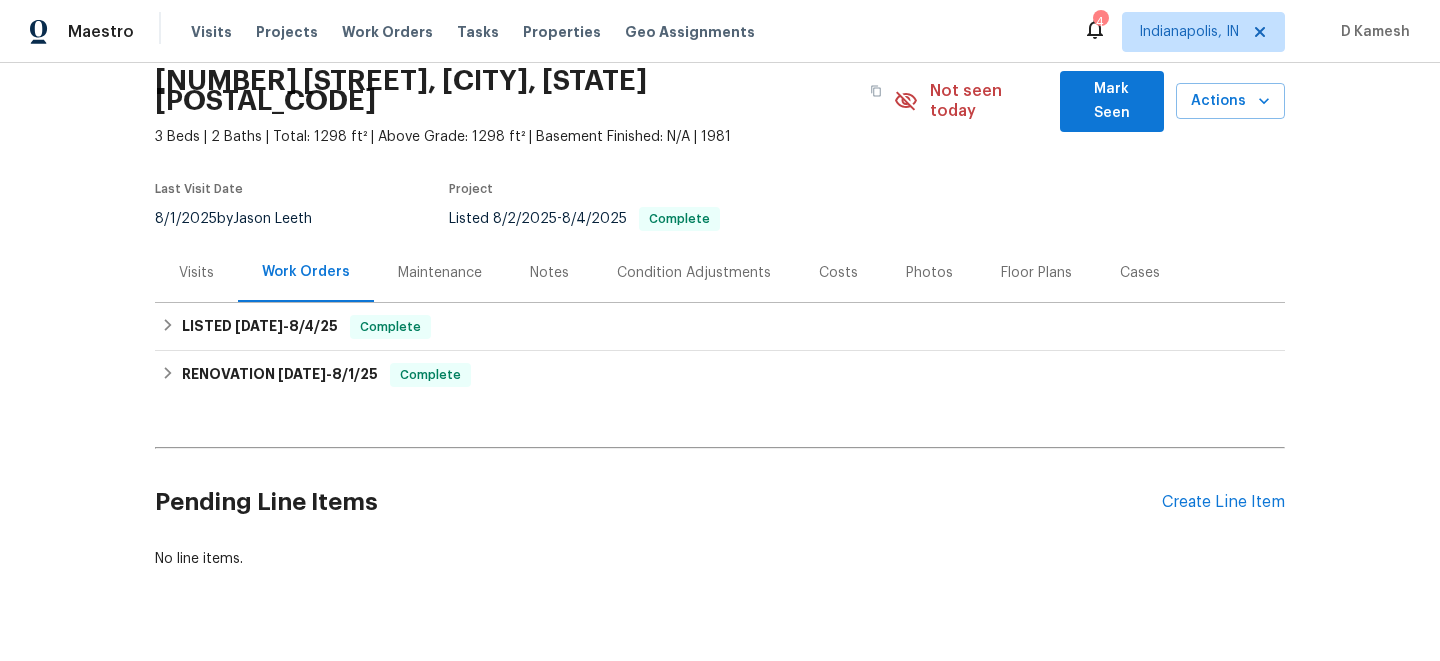 click on "Visits" at bounding box center (196, 273) 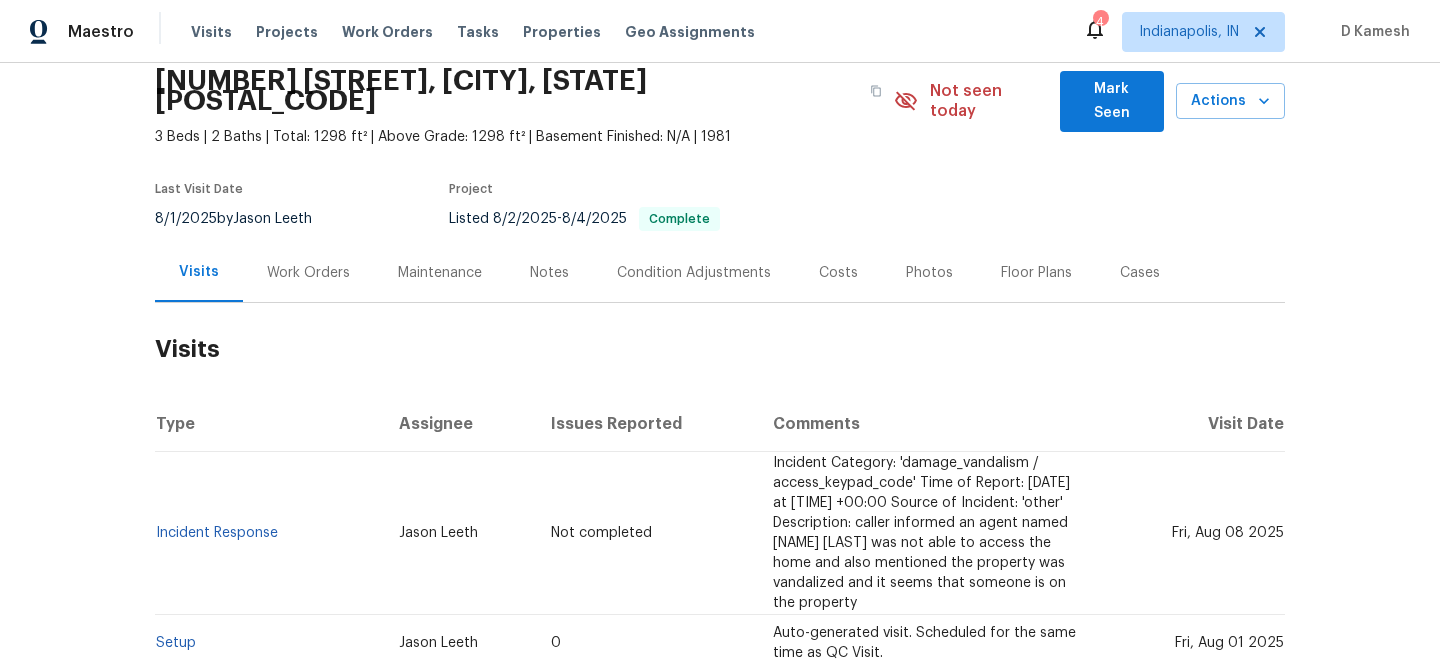 scroll, scrollTop: 223, scrollLeft: 0, axis: vertical 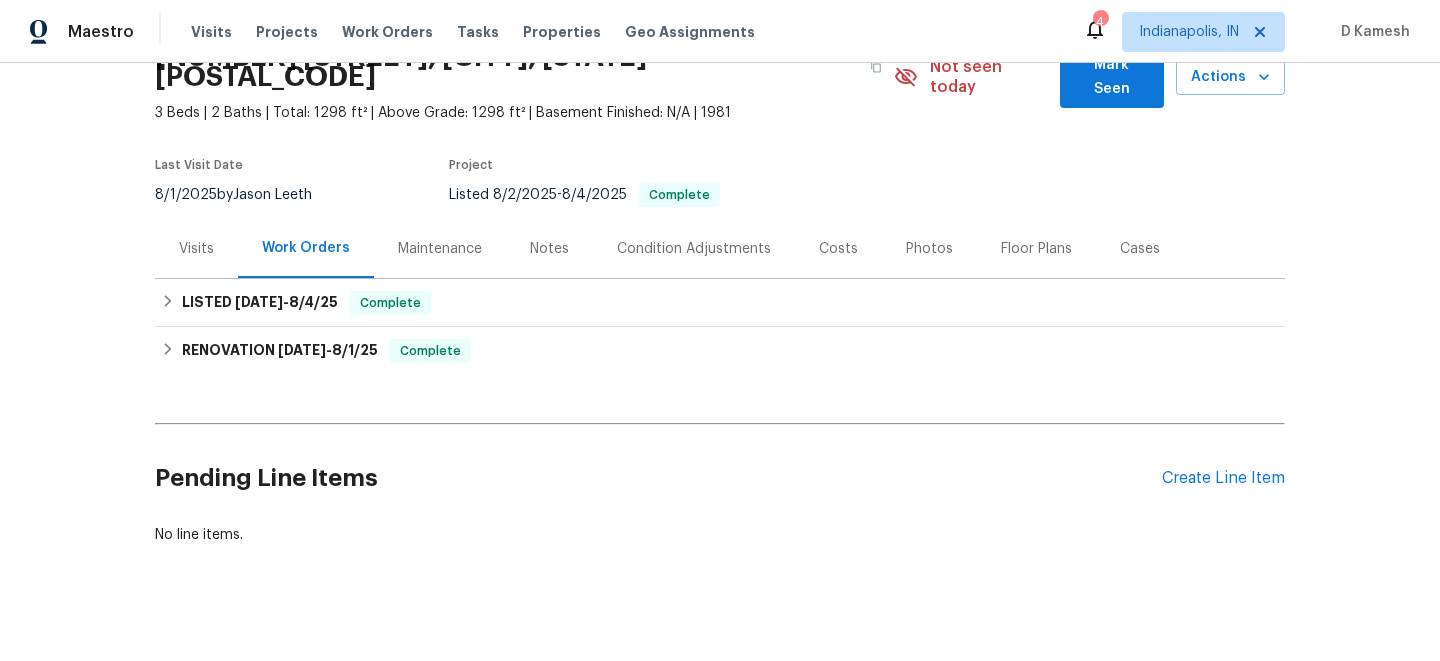 click on "Visits" at bounding box center [196, 249] 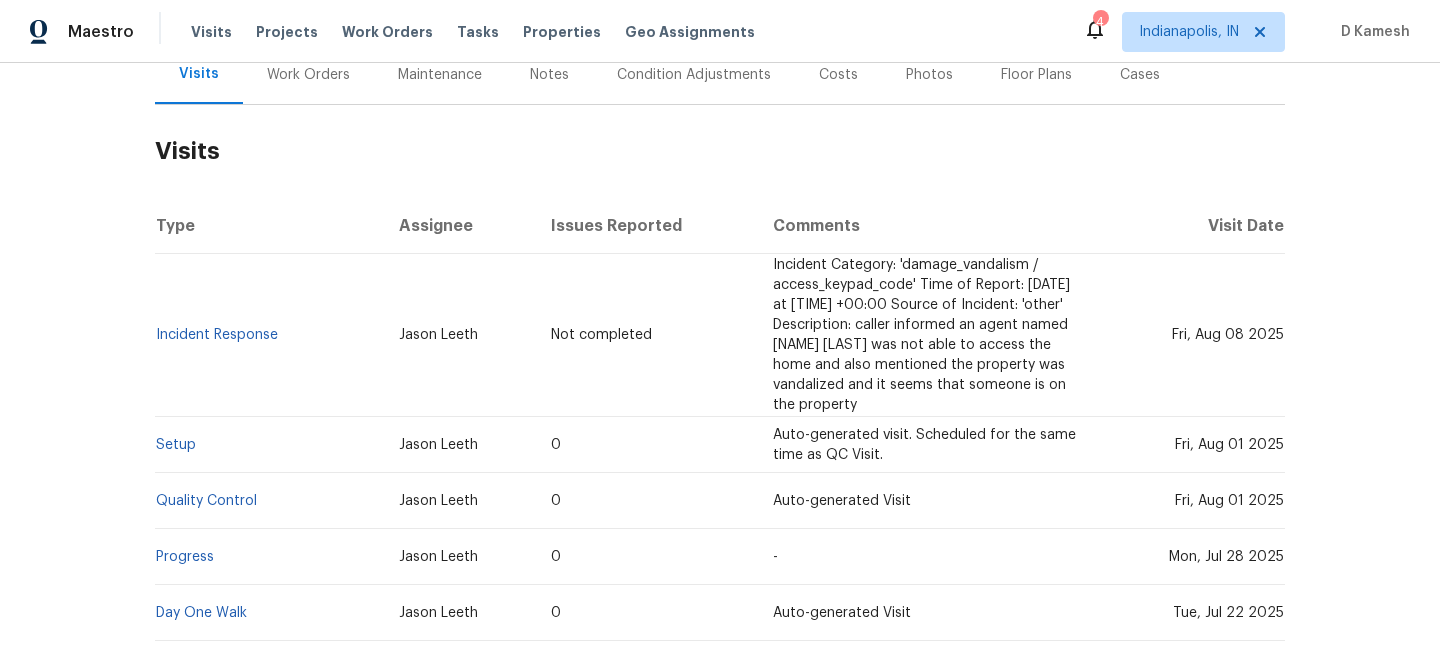 scroll, scrollTop: 292, scrollLeft: 0, axis: vertical 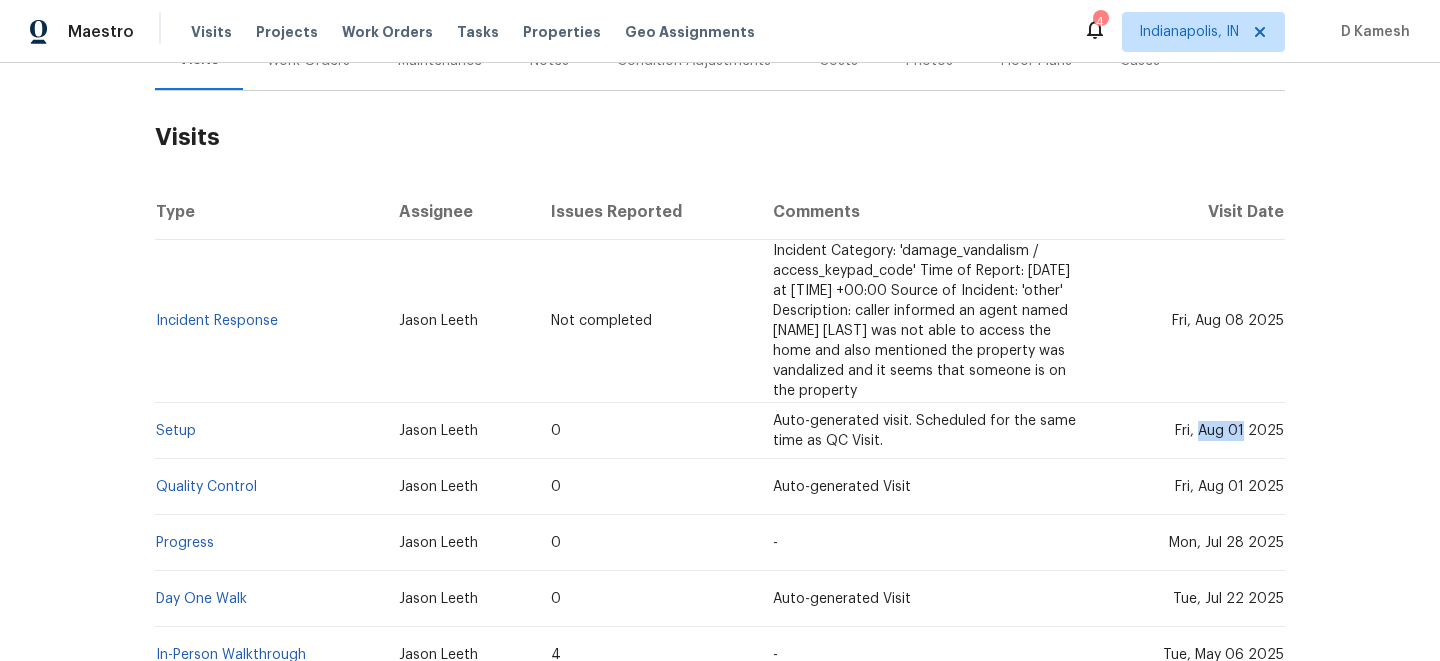 drag, startPoint x: 1201, startPoint y: 408, endPoint x: 1247, endPoint y: 406, distance: 46.043457 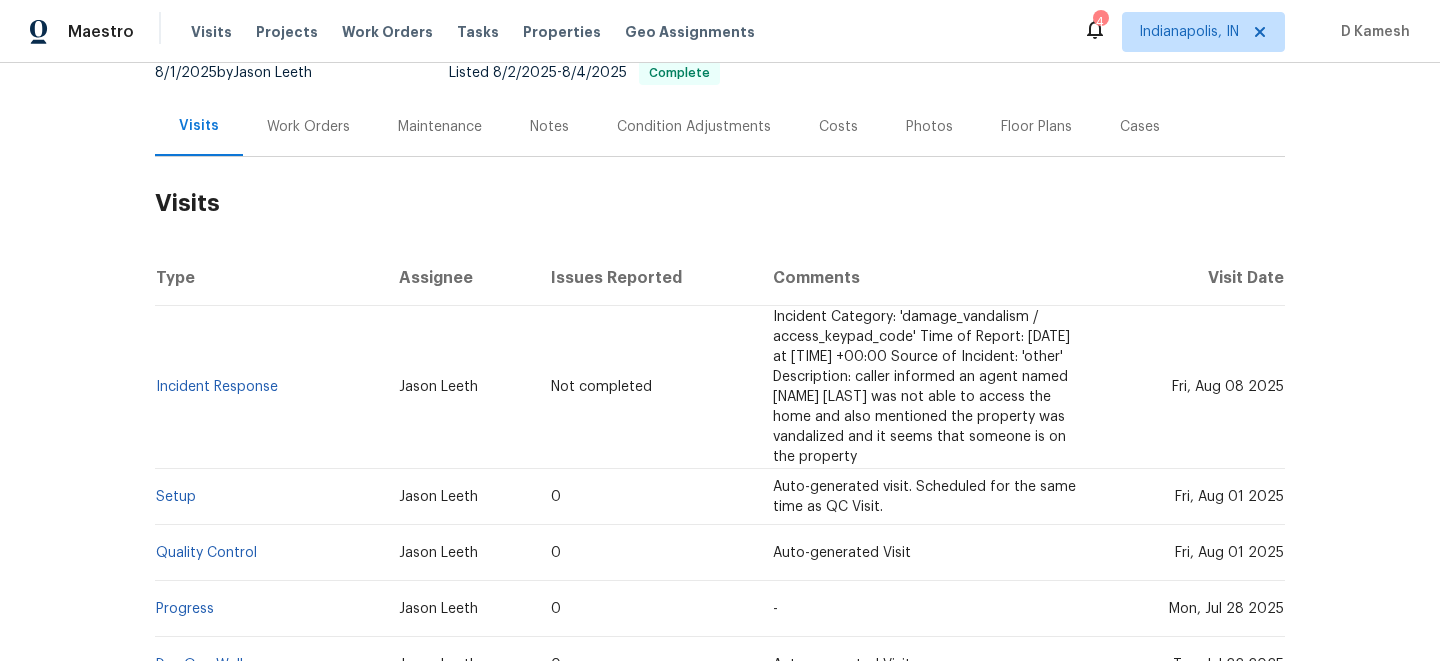 click on "Work Orders" at bounding box center [308, 127] 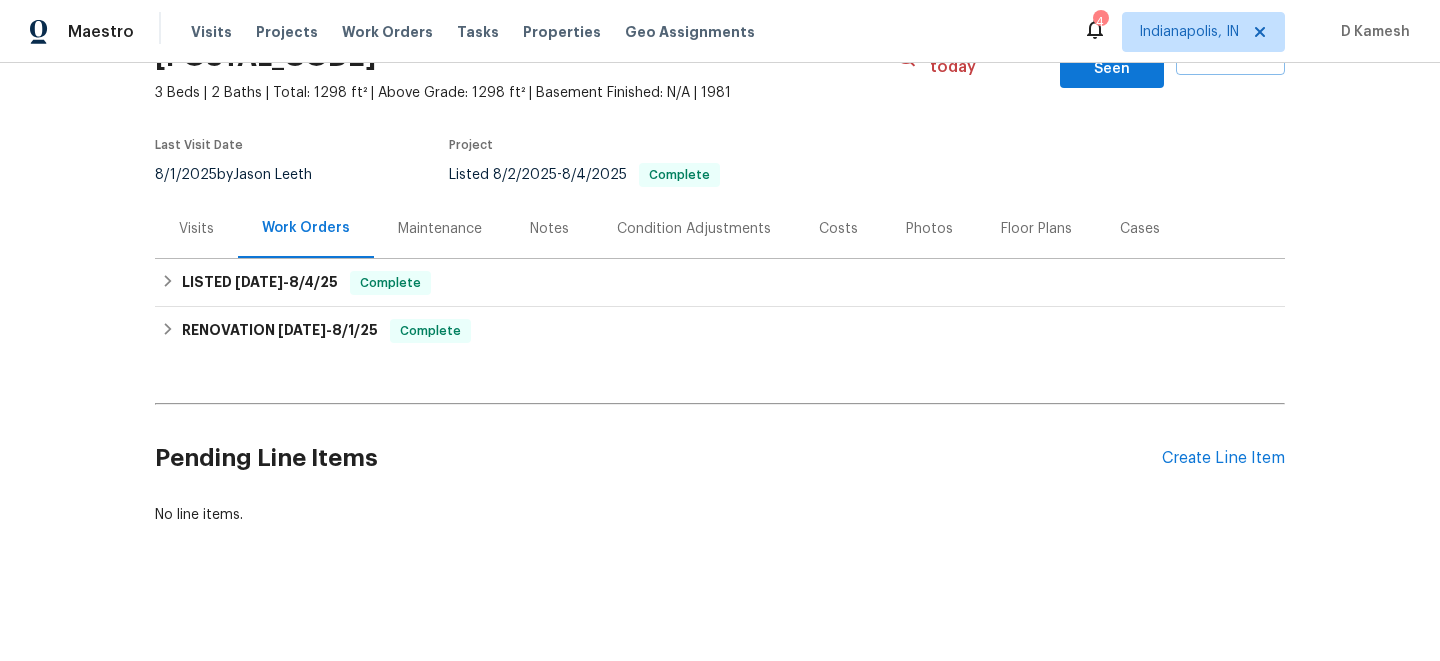 scroll, scrollTop: 104, scrollLeft: 0, axis: vertical 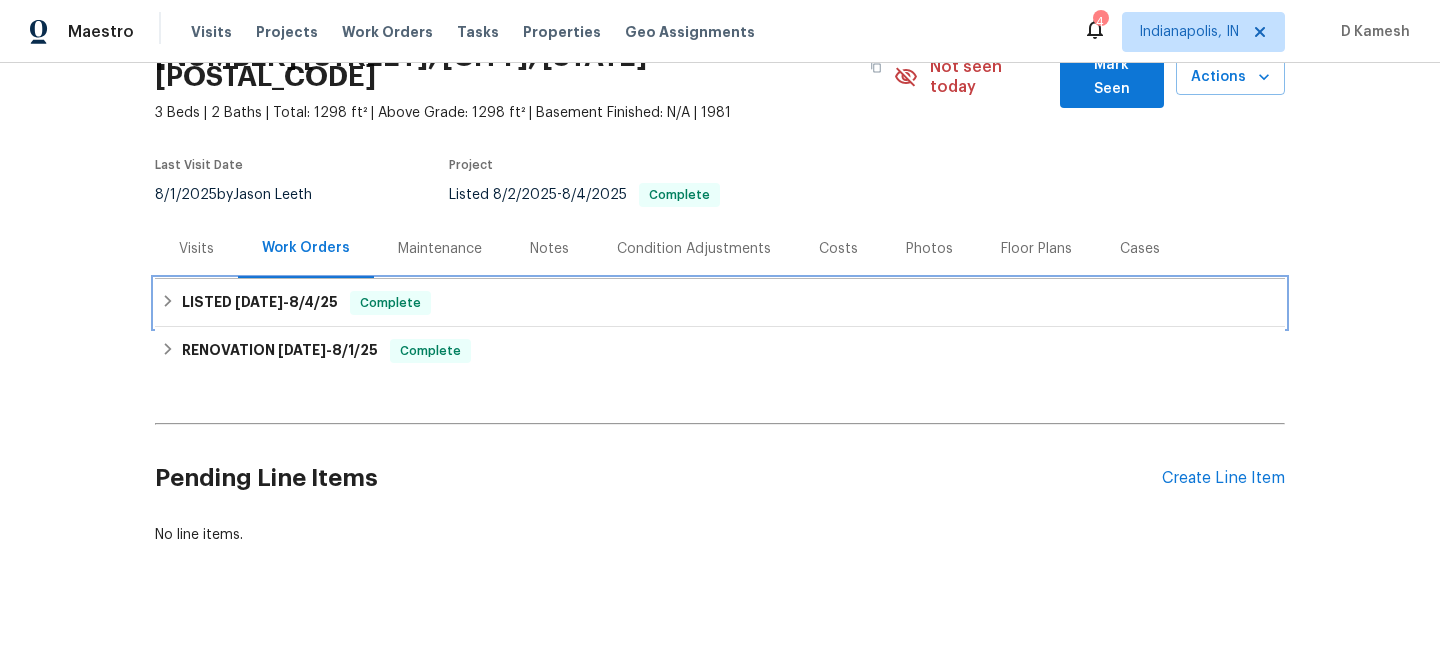 click 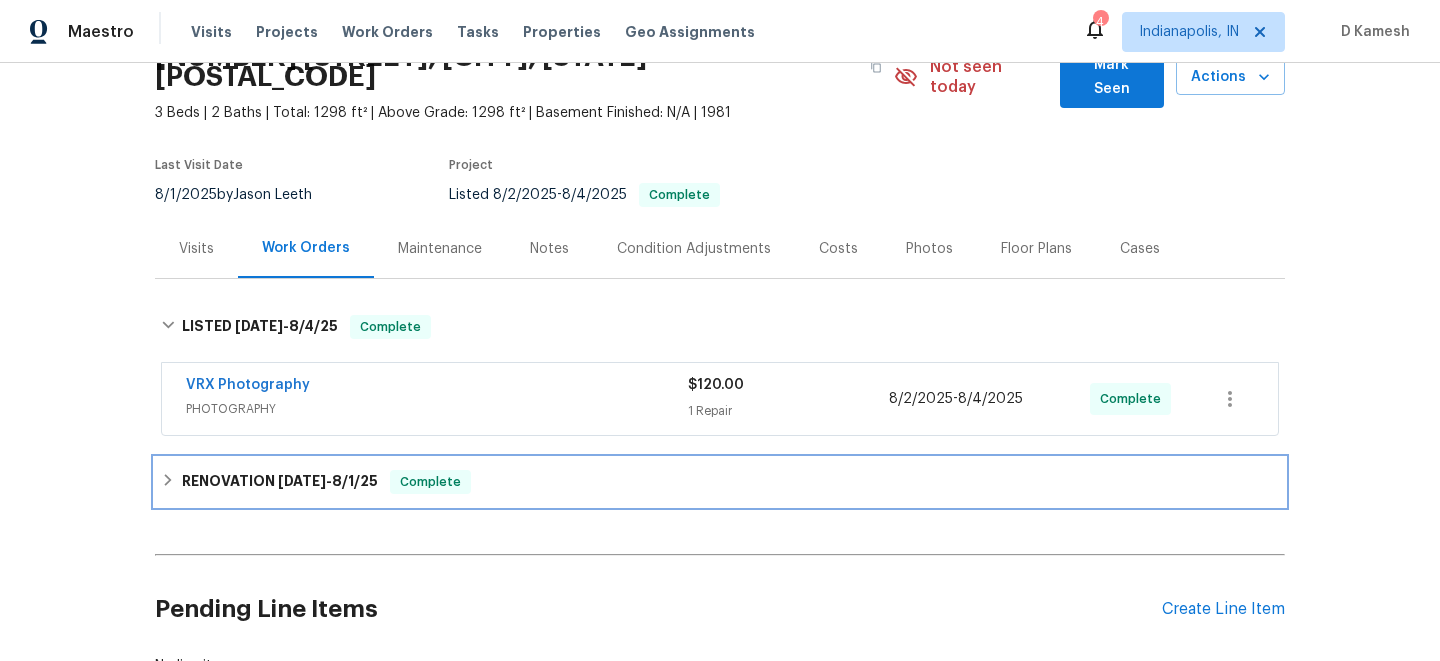 click 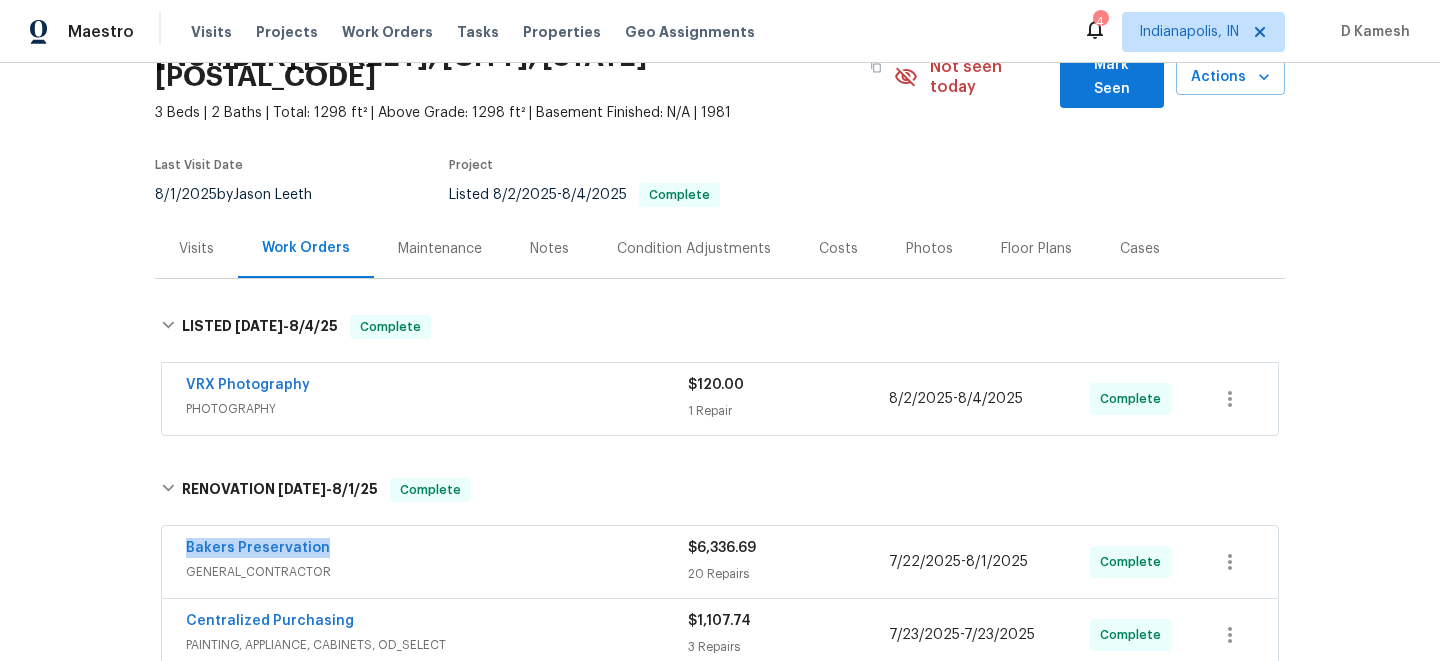 drag, startPoint x: 174, startPoint y: 525, endPoint x: 385, endPoint y: 516, distance: 211.19185 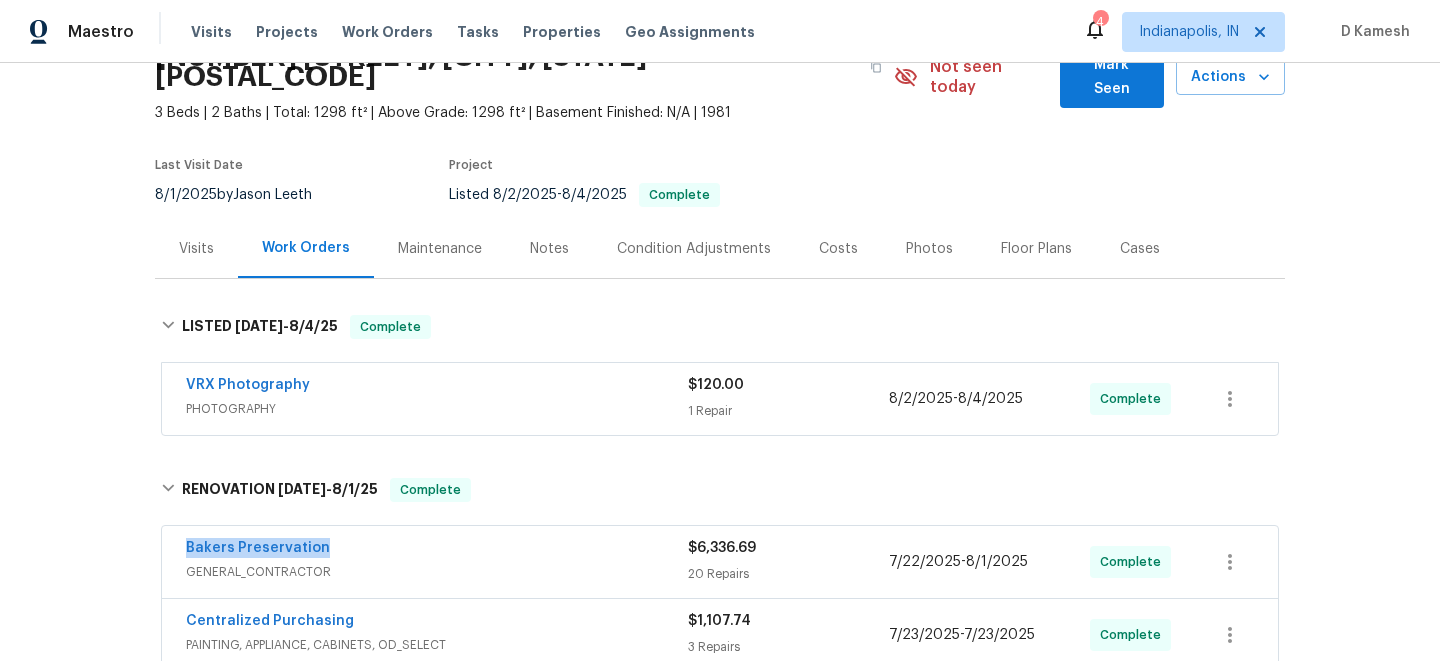 drag, startPoint x: 173, startPoint y: 535, endPoint x: 361, endPoint y: 528, distance: 188.13028 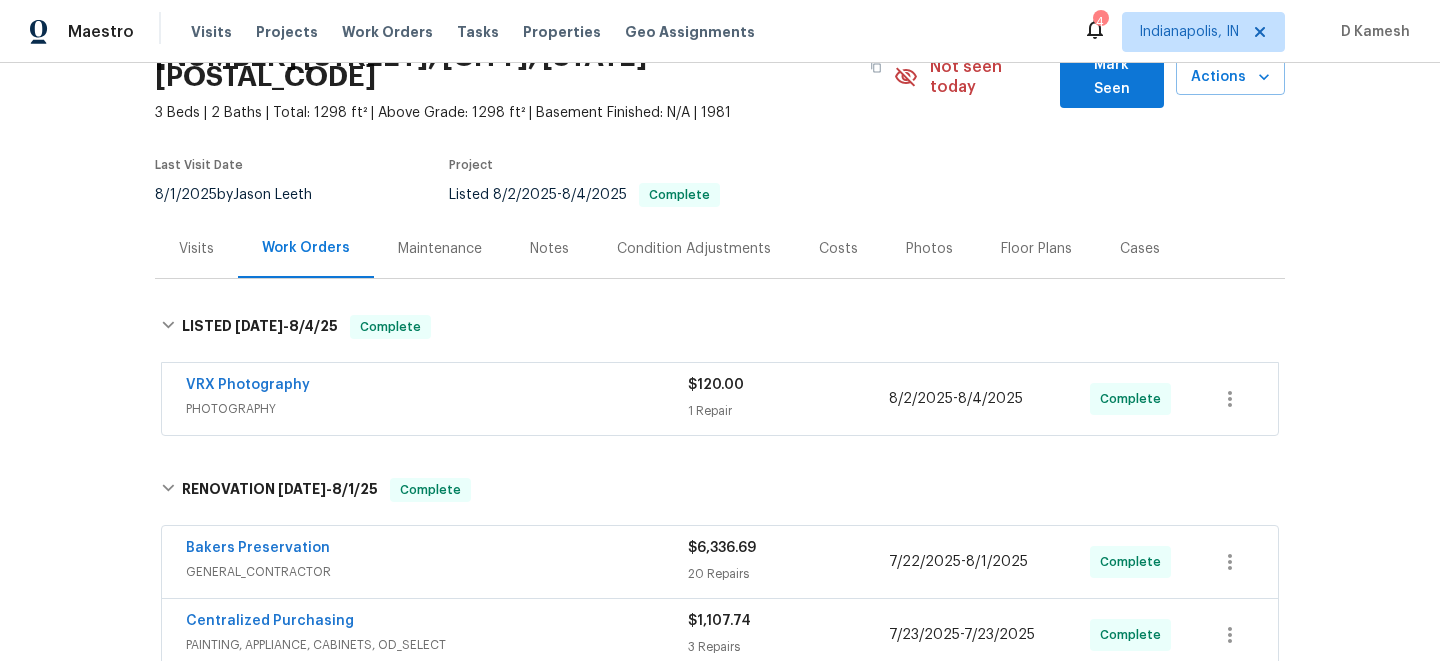 click on "Visits" at bounding box center (196, 248) 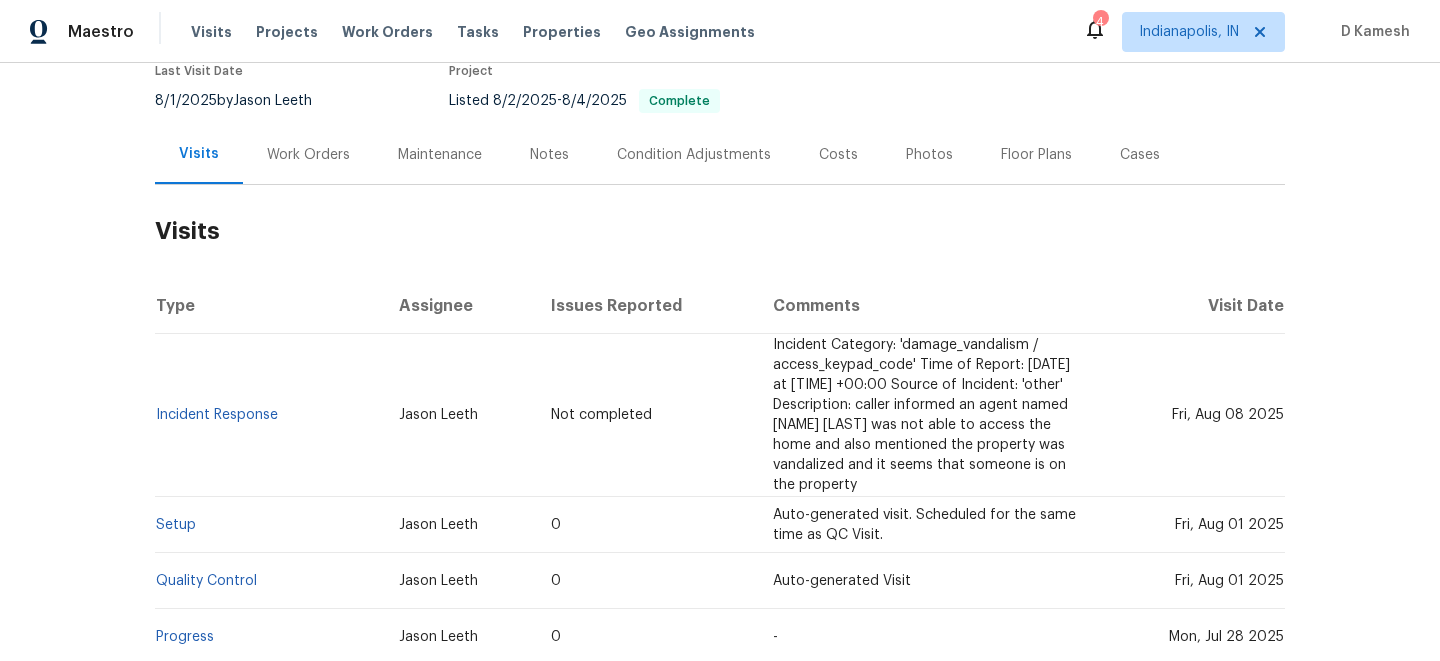 scroll, scrollTop: 218, scrollLeft: 0, axis: vertical 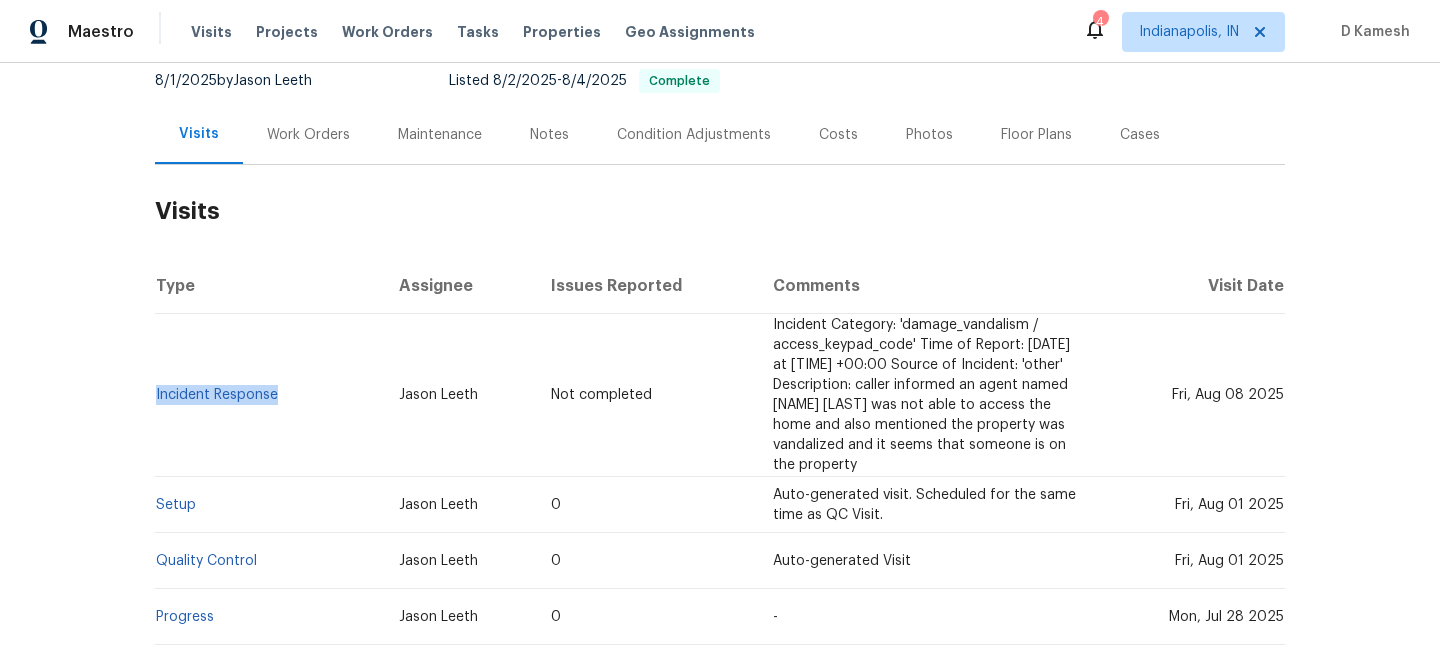 drag, startPoint x: 290, startPoint y: 379, endPoint x: 156, endPoint y: 367, distance: 134.53624 